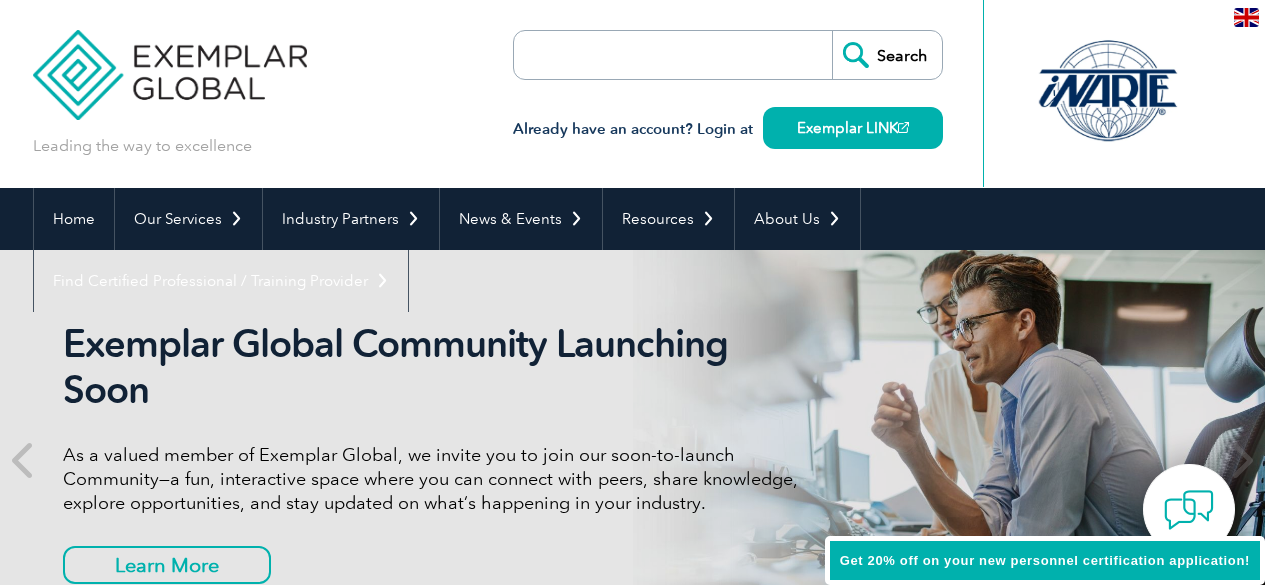 scroll, scrollTop: 0, scrollLeft: 0, axis: both 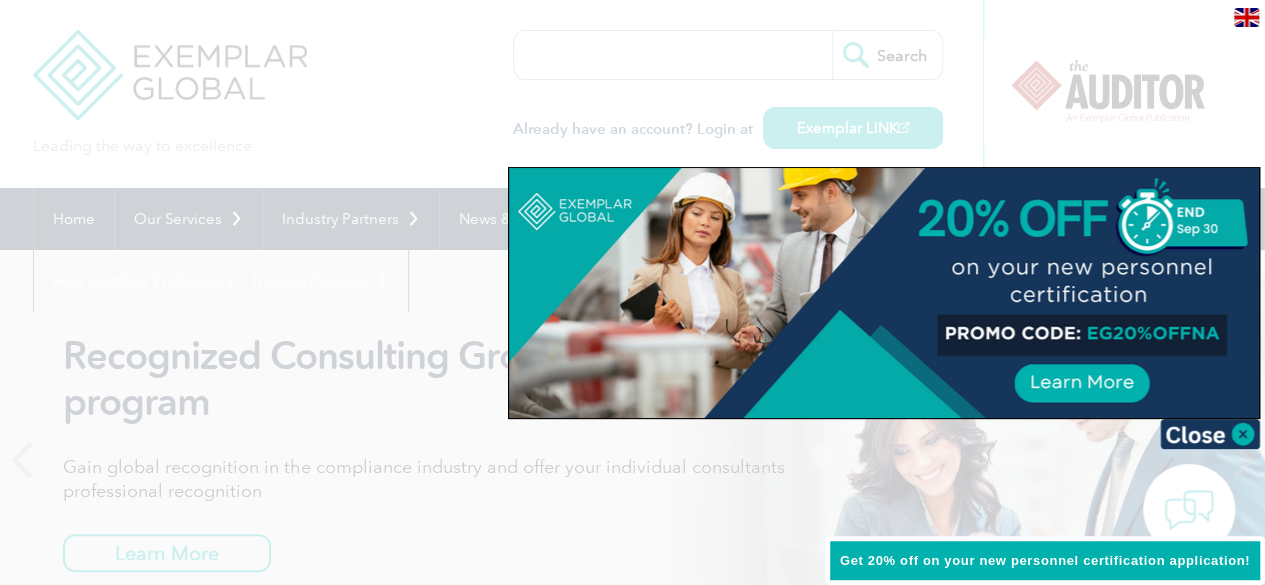 click at bounding box center [632, 292] 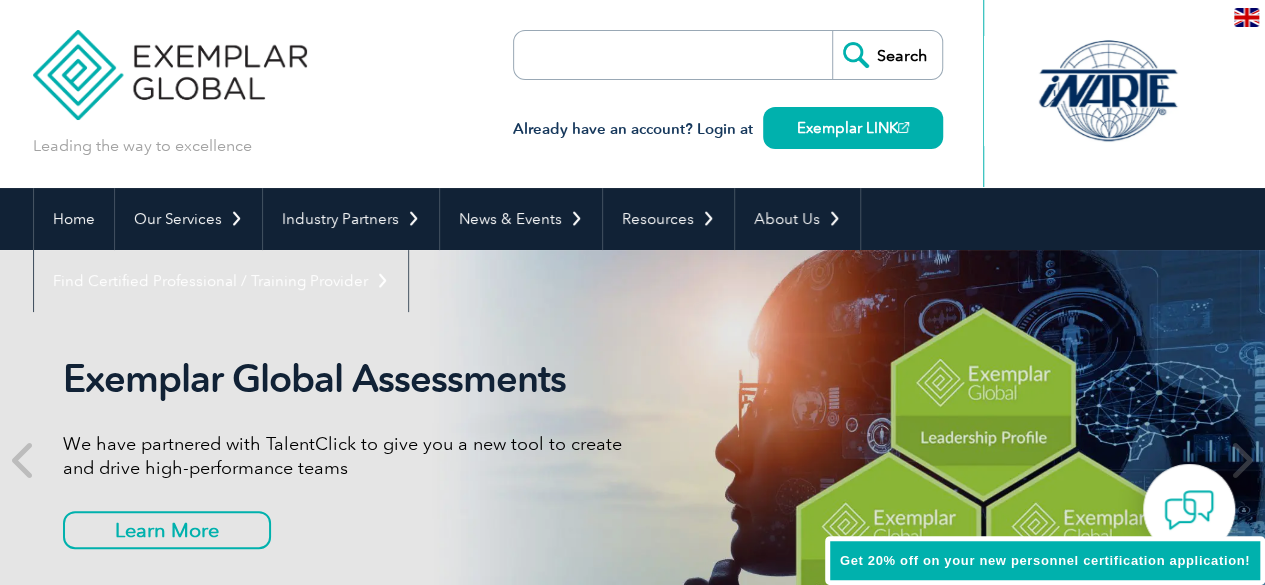 click on "Search" at bounding box center (728, 55) 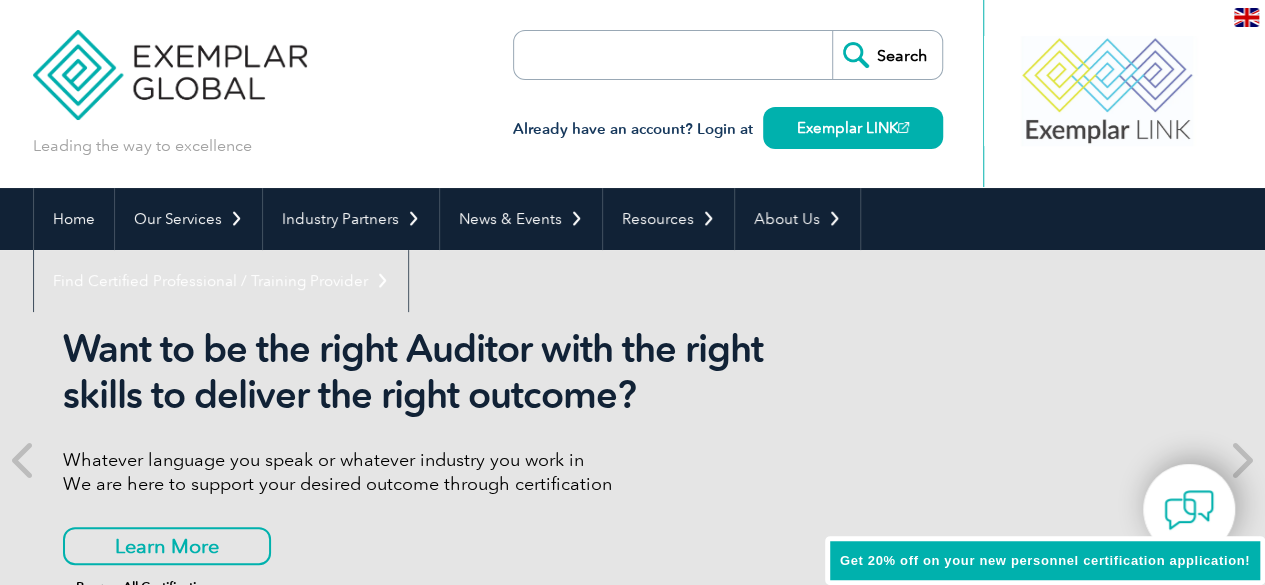 click at bounding box center [629, 55] 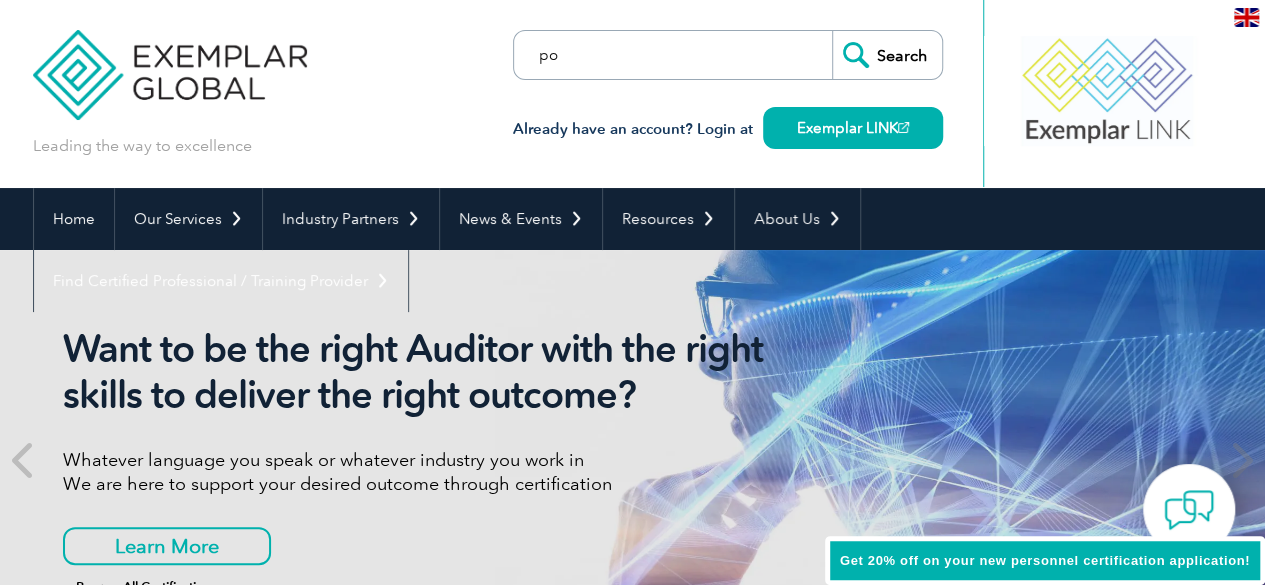 type on "POSH" 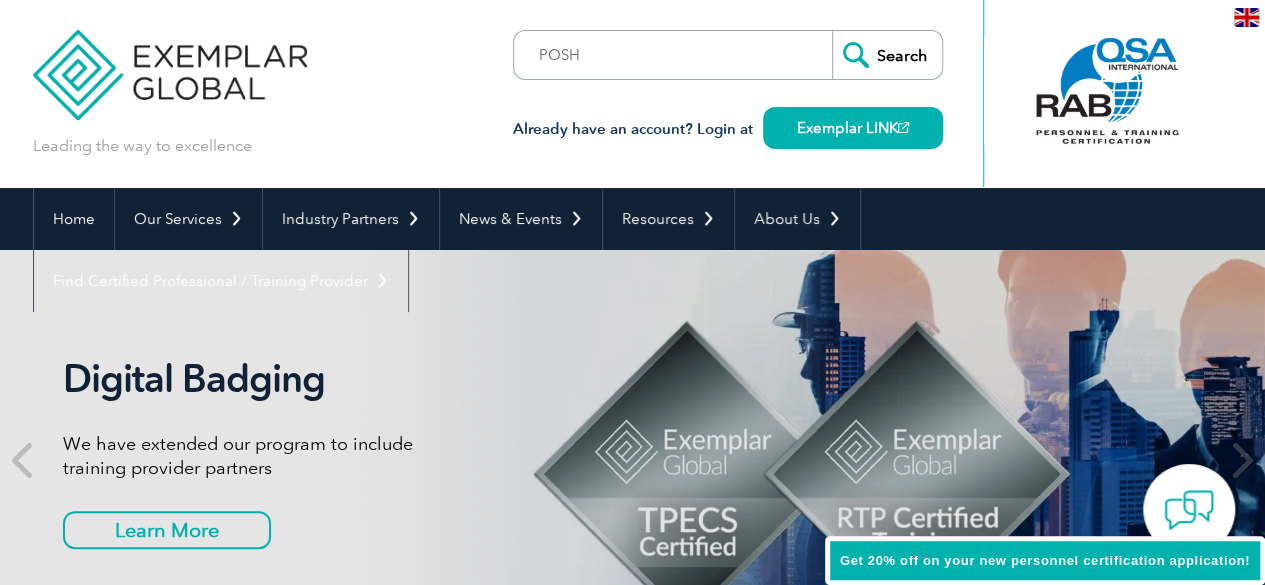 click on "Search" at bounding box center [887, 55] 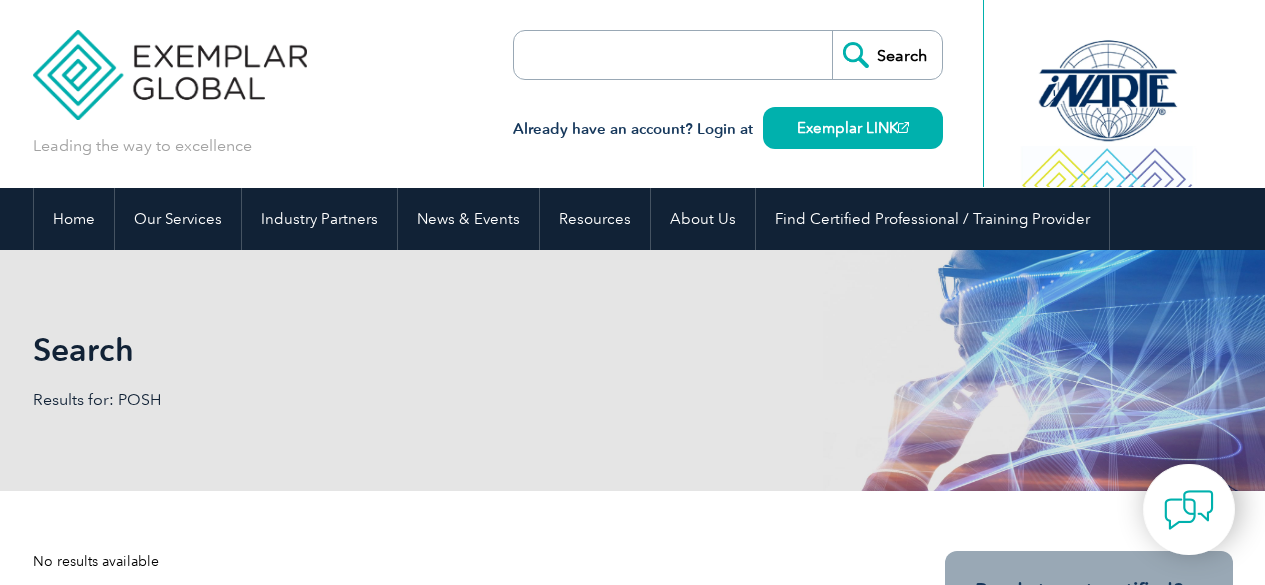 scroll, scrollTop: 0, scrollLeft: 0, axis: both 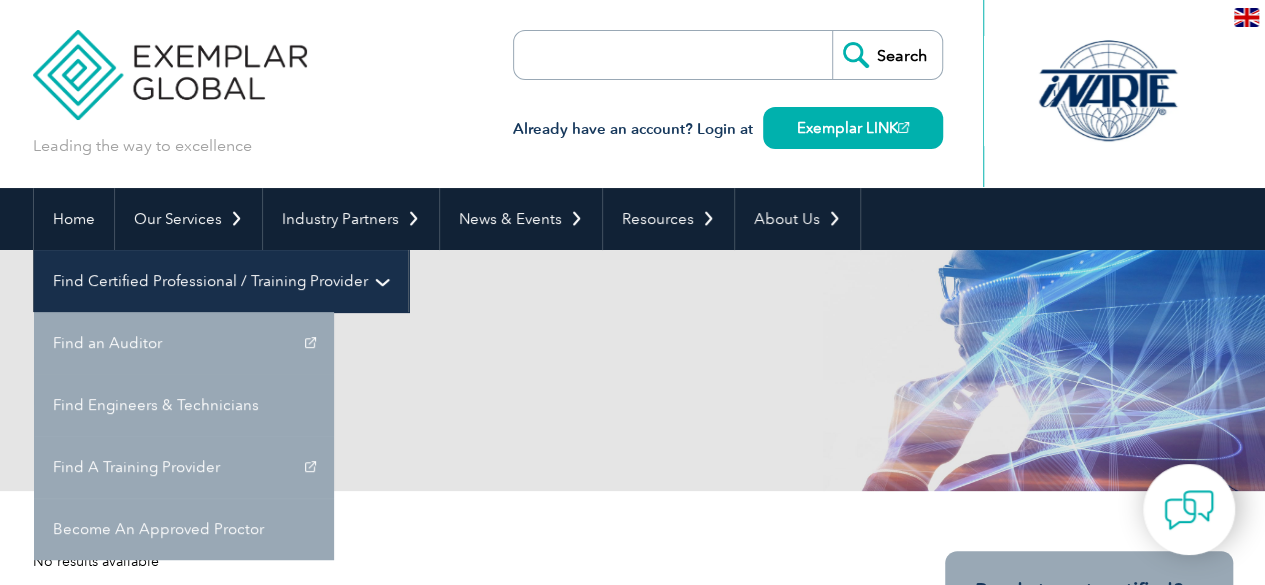 click on "Find Certified Professional / Training Provider" at bounding box center (221, 281) 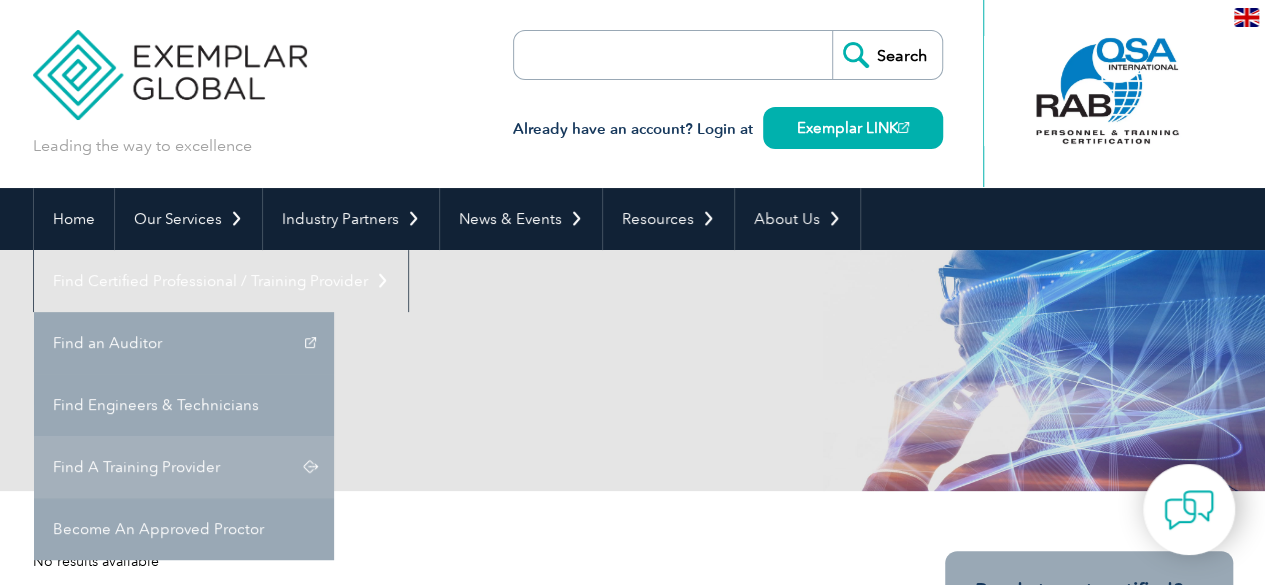 click on "Find A Training Provider" at bounding box center [184, 467] 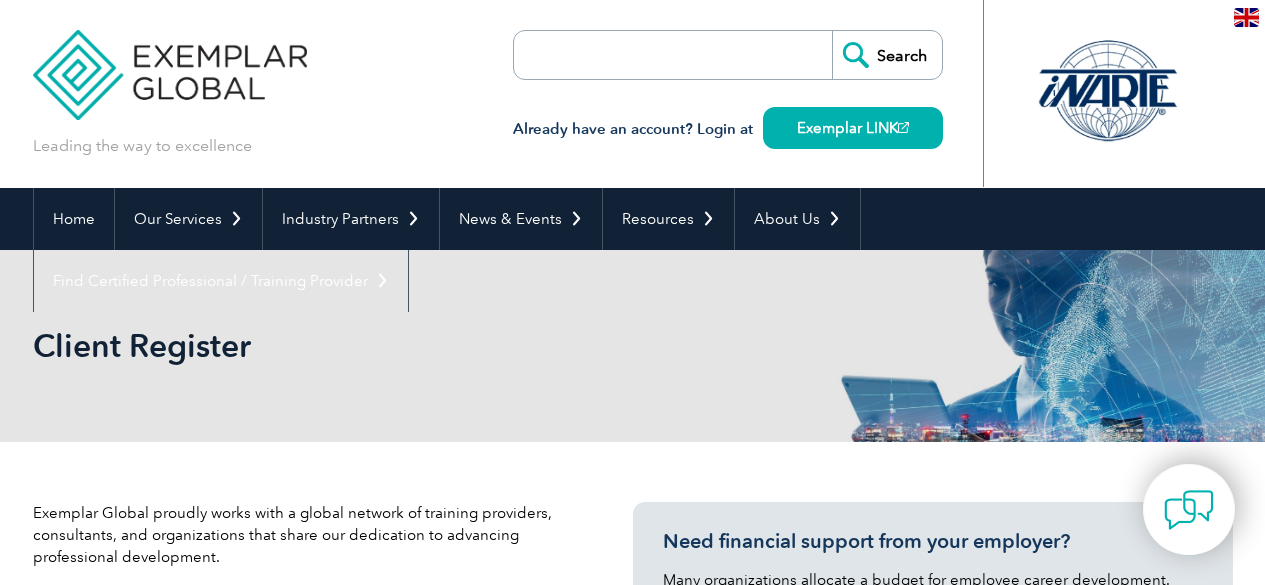 scroll, scrollTop: 0, scrollLeft: 0, axis: both 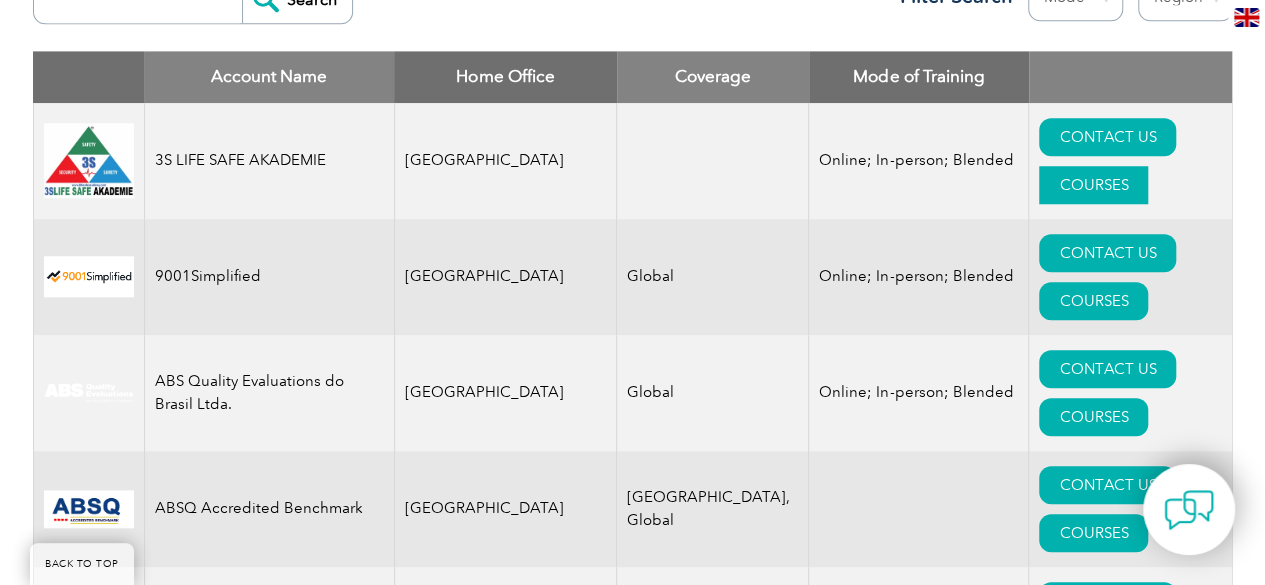 click on "COURSES" at bounding box center [1093, 185] 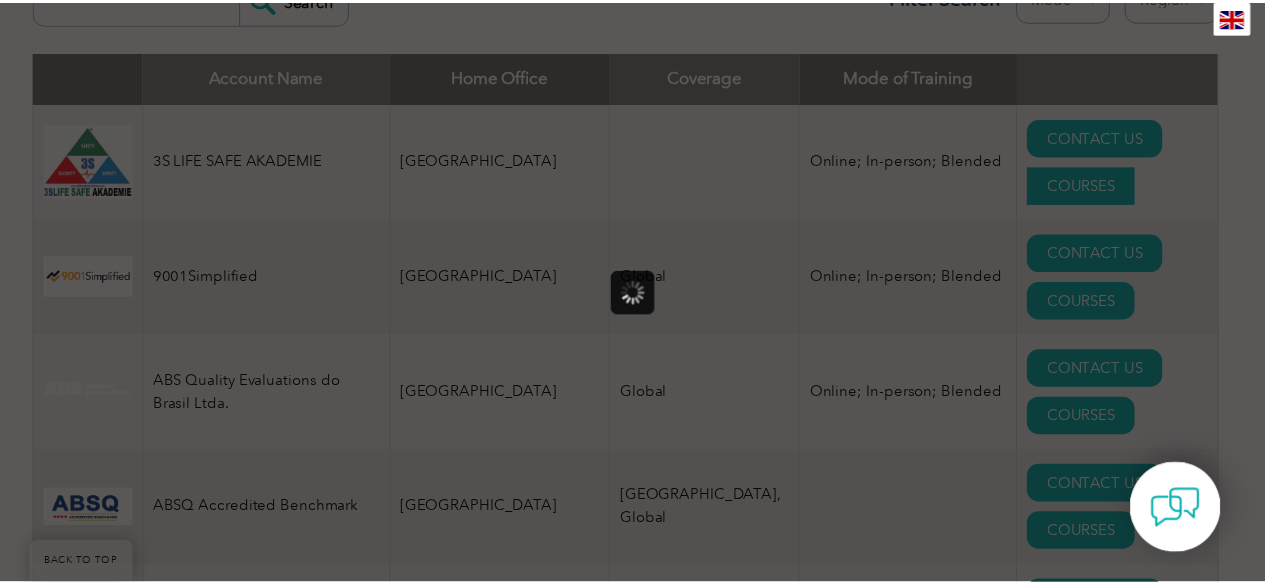 scroll, scrollTop: 0, scrollLeft: 0, axis: both 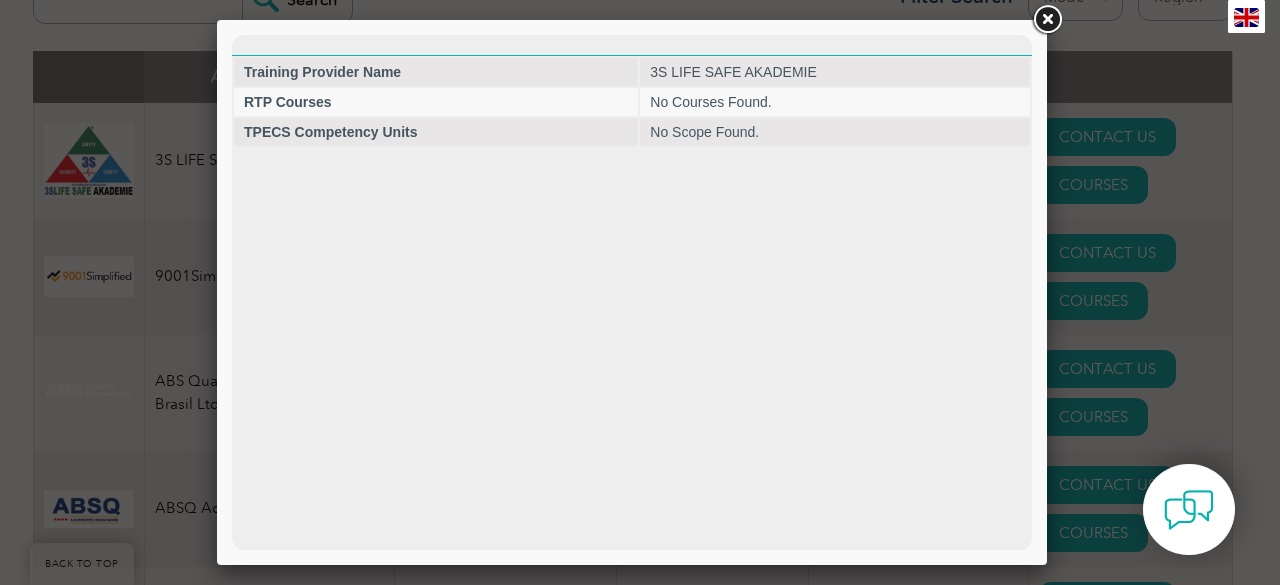 click at bounding box center [1047, 20] 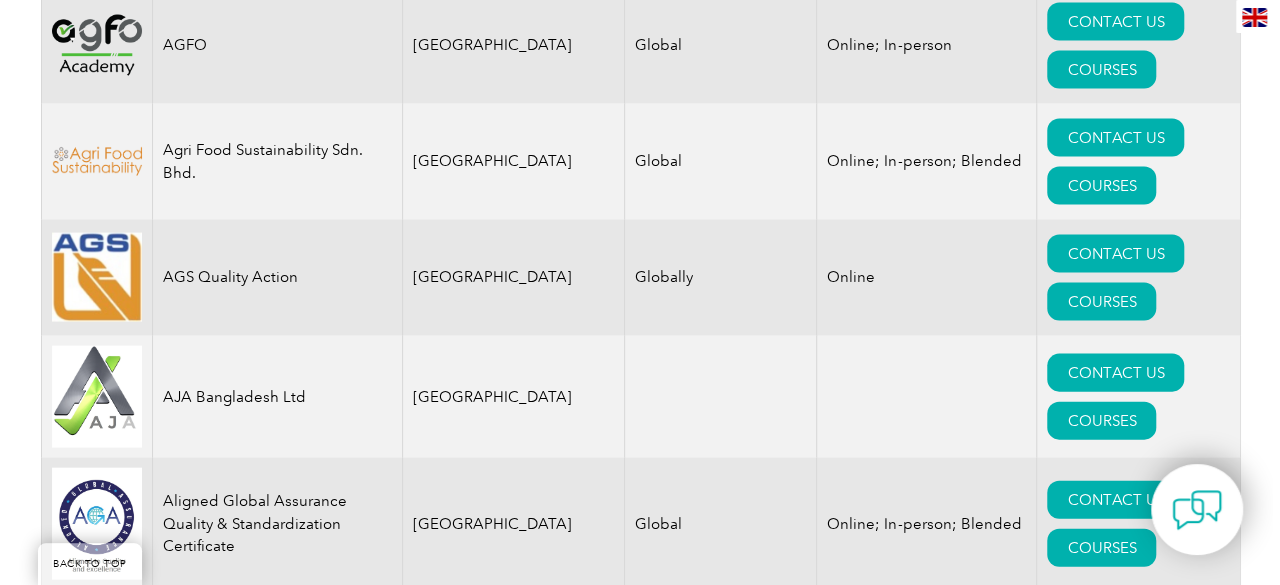 scroll, scrollTop: 2027, scrollLeft: 0, axis: vertical 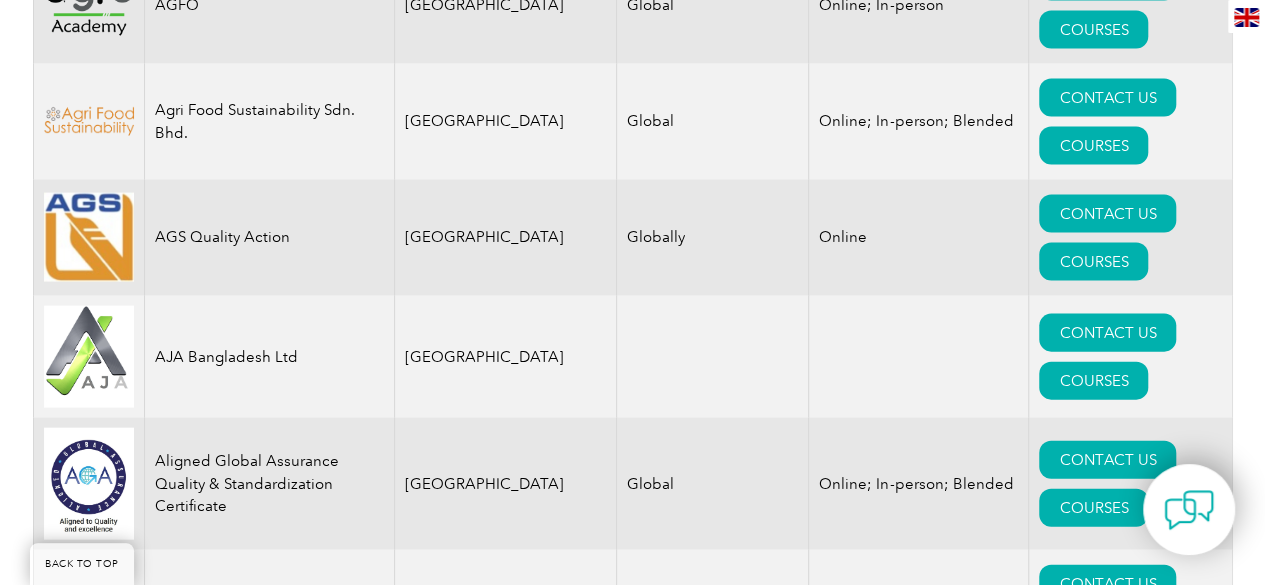 click on "COURSES" at bounding box center (1093, 980) 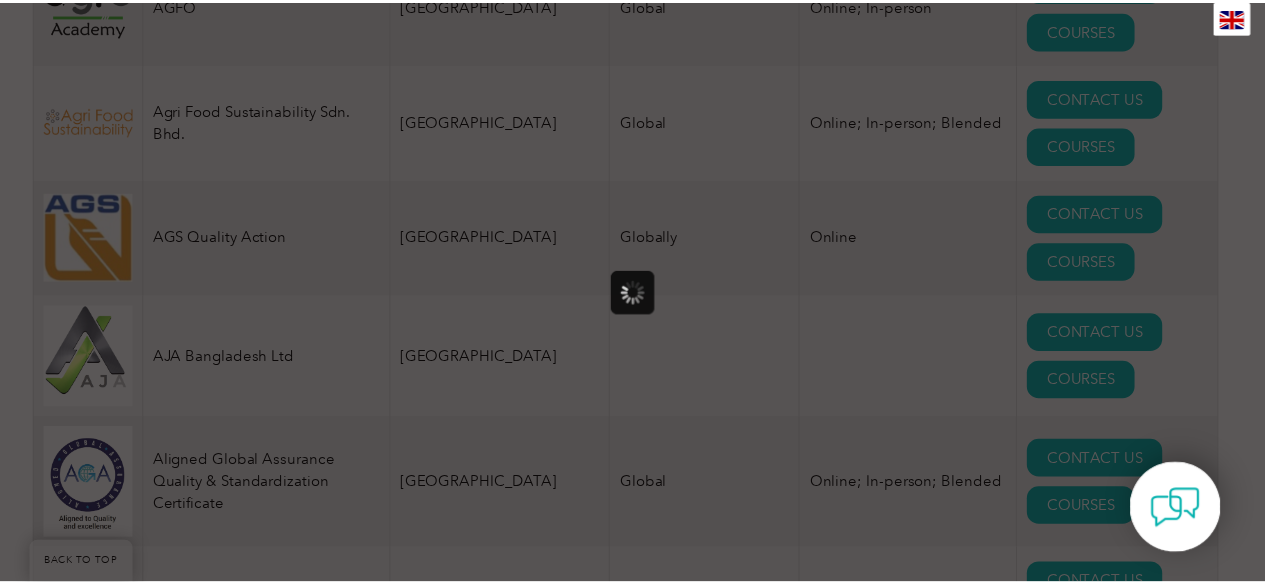 scroll, scrollTop: 0, scrollLeft: 0, axis: both 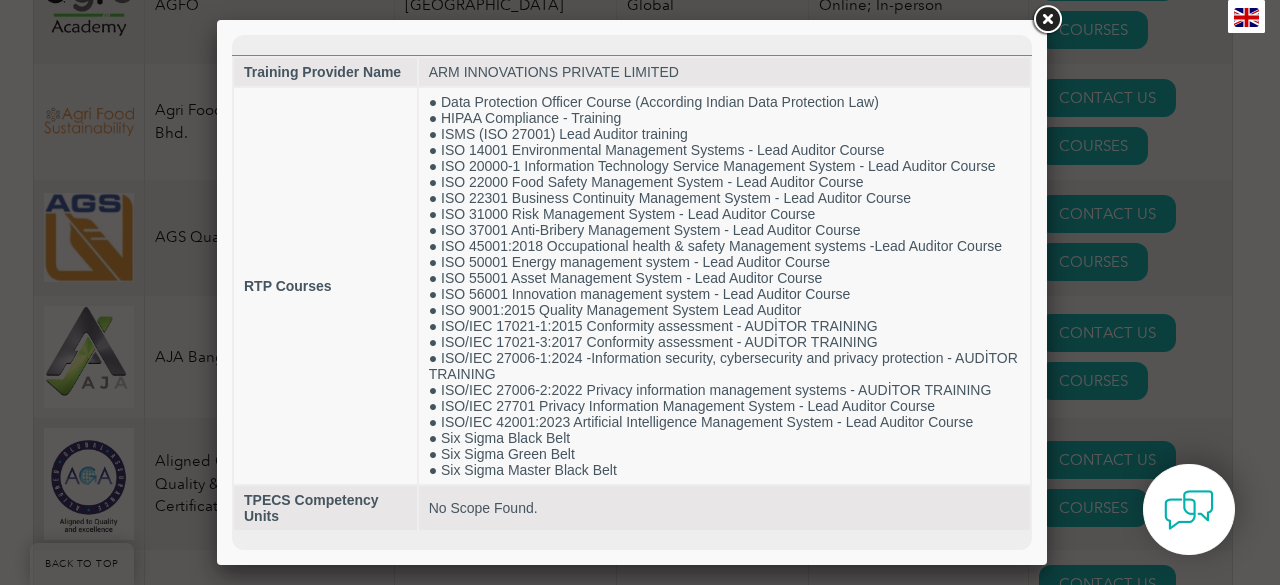 click at bounding box center [1047, 20] 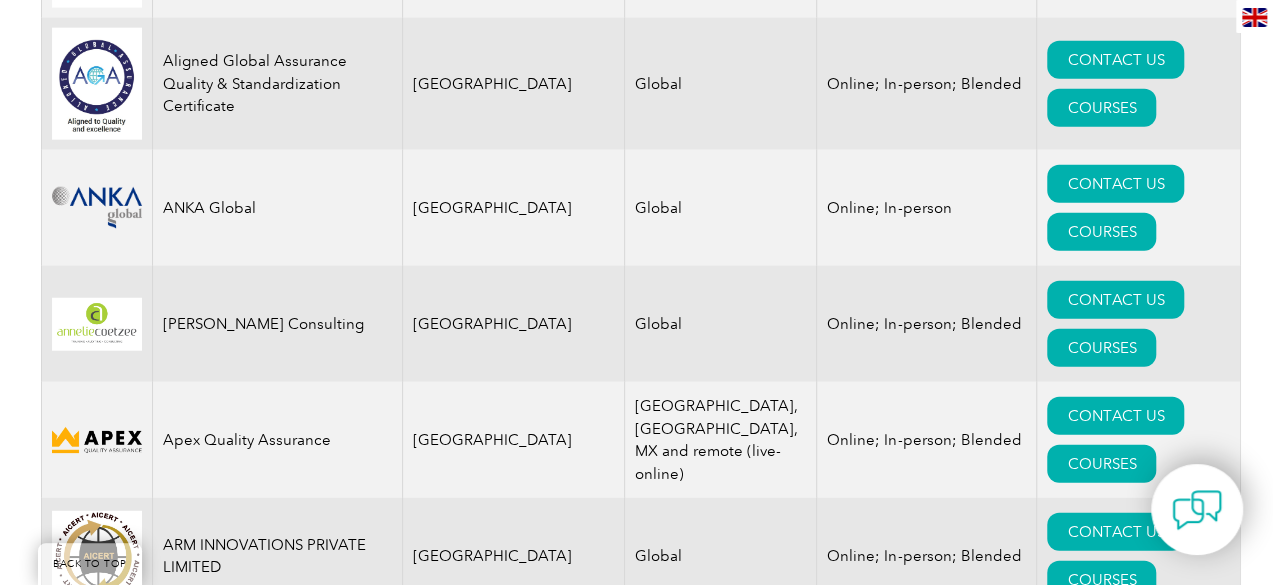 scroll, scrollTop: 2480, scrollLeft: 0, axis: vertical 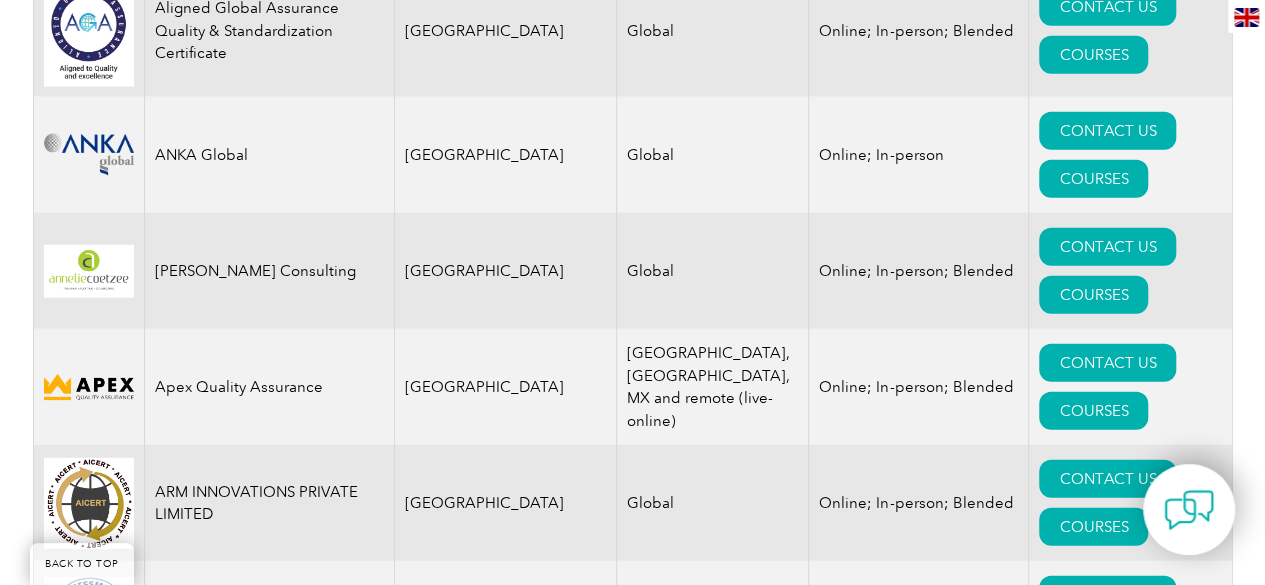 click on "COURSES" at bounding box center (1093, 643) 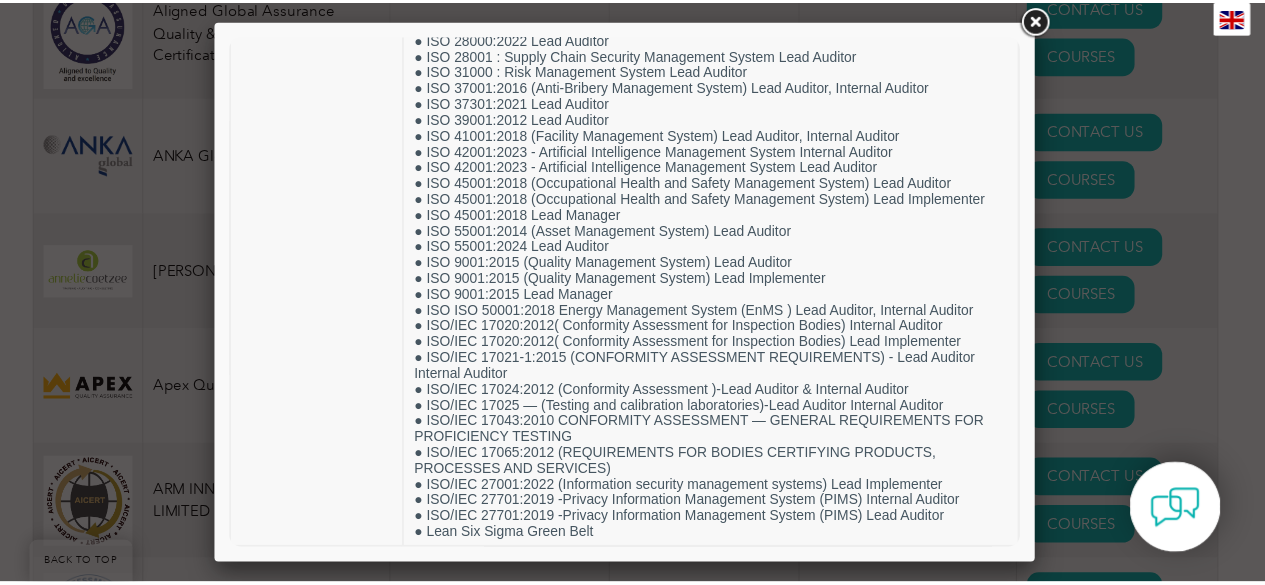 scroll, scrollTop: 749, scrollLeft: 0, axis: vertical 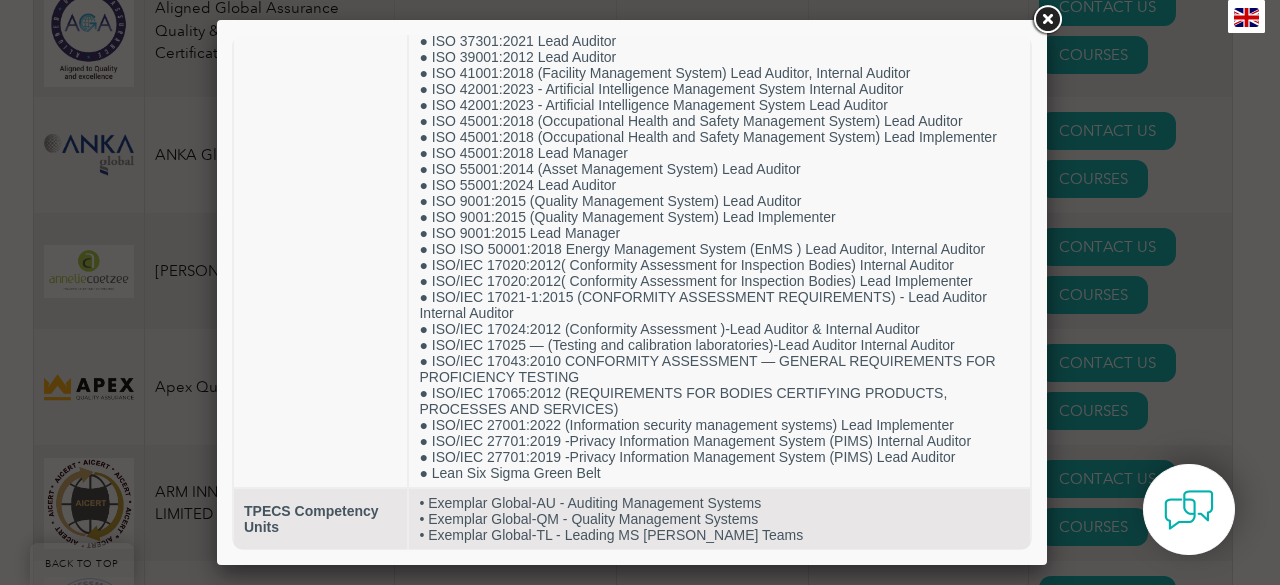 drag, startPoint x: 1026, startPoint y: 87, endPoint x: 1359, endPoint y: 447, distance: 490.3968 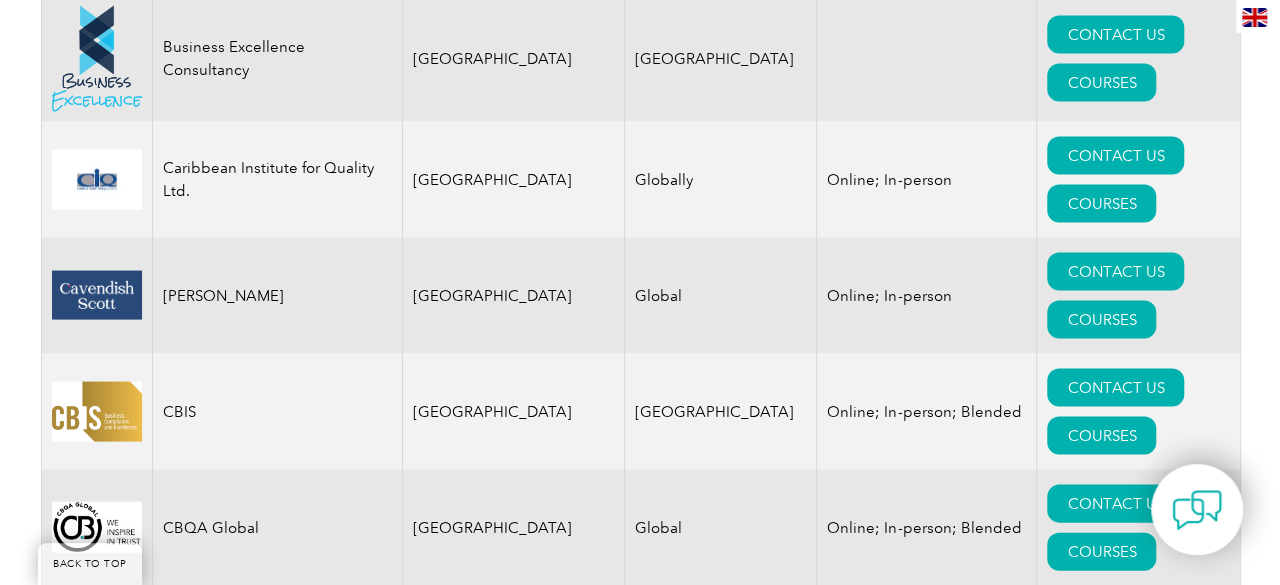 scroll, scrollTop: 5707, scrollLeft: 0, axis: vertical 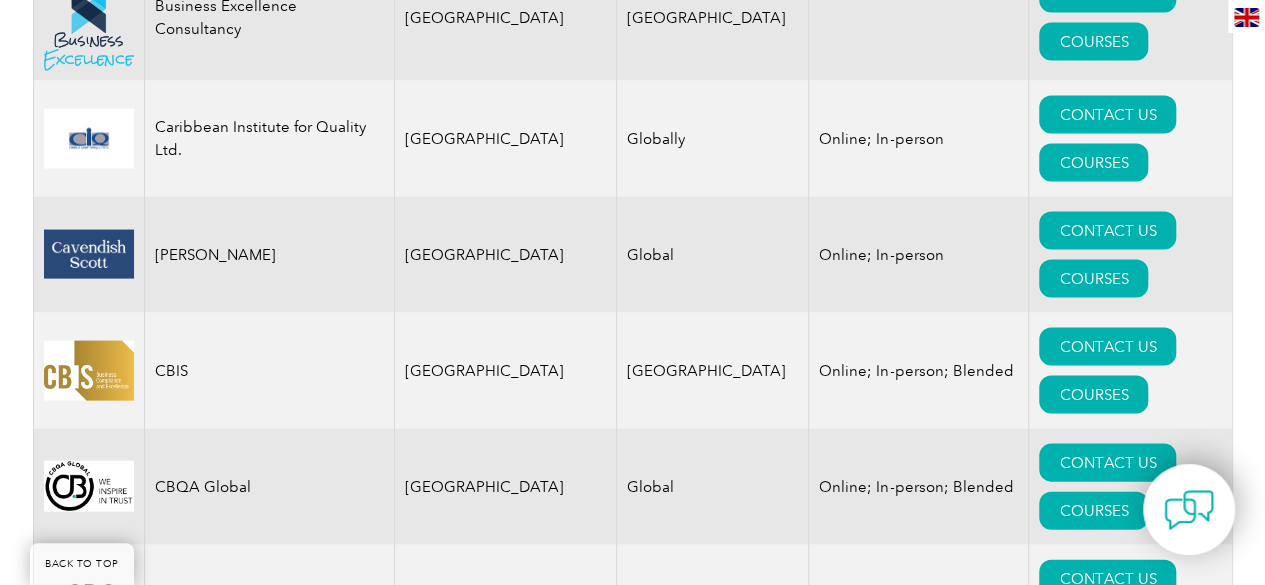 click on "COURSES" at bounding box center (1093, 2267) 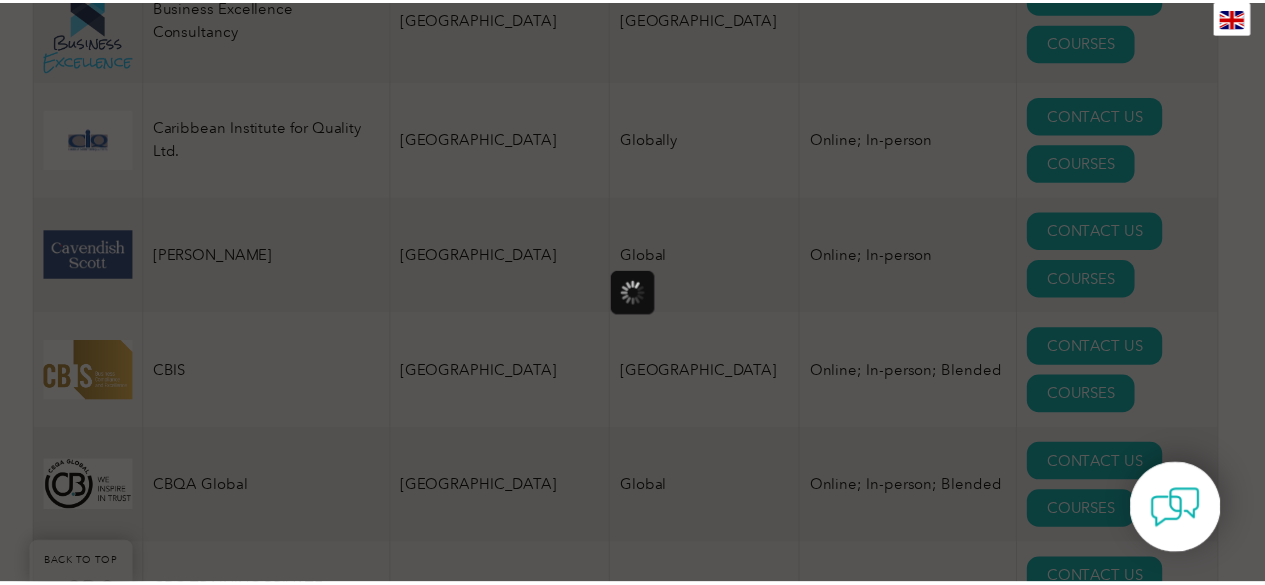 scroll, scrollTop: 0, scrollLeft: 0, axis: both 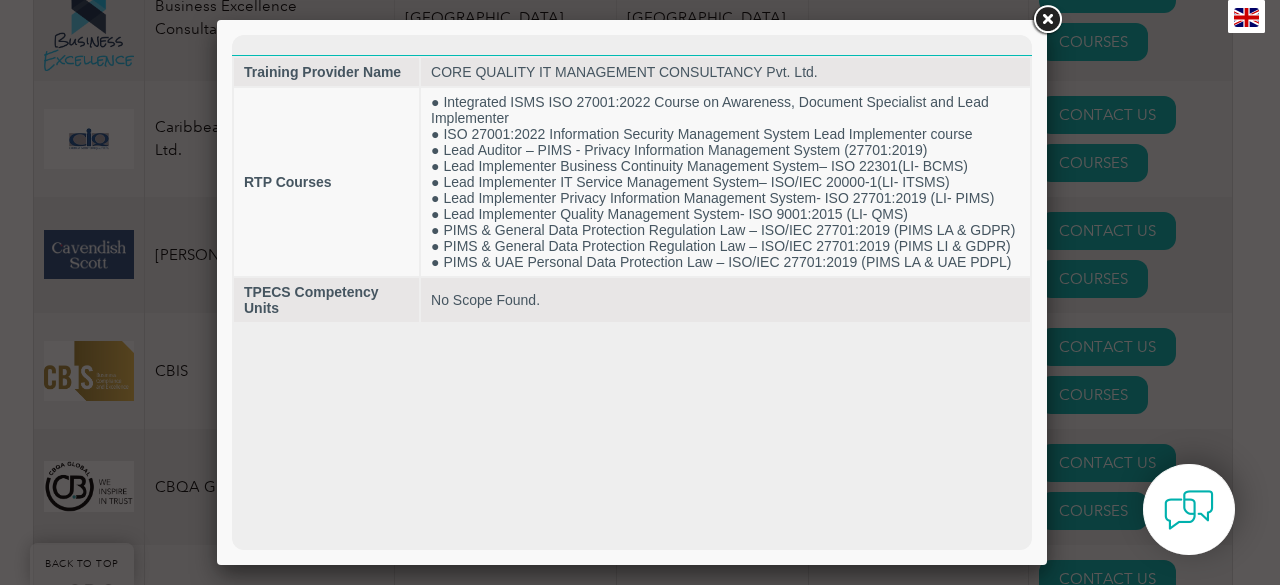 click at bounding box center [1047, 20] 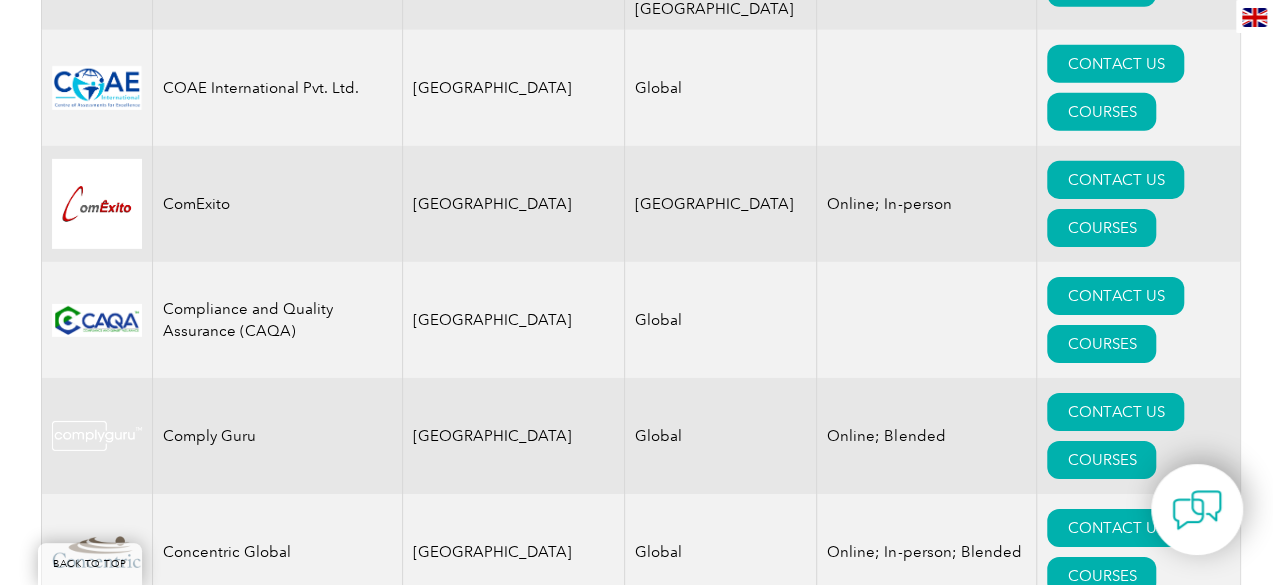 scroll, scrollTop: 6974, scrollLeft: 0, axis: vertical 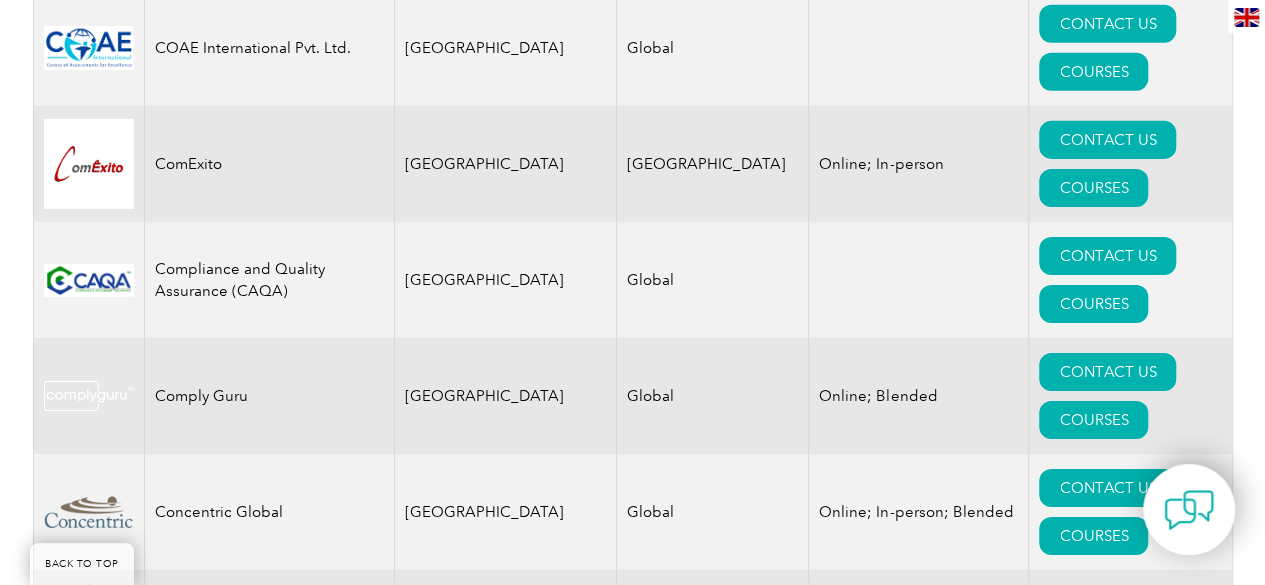 click on "COURSES" at bounding box center (1093, 2856) 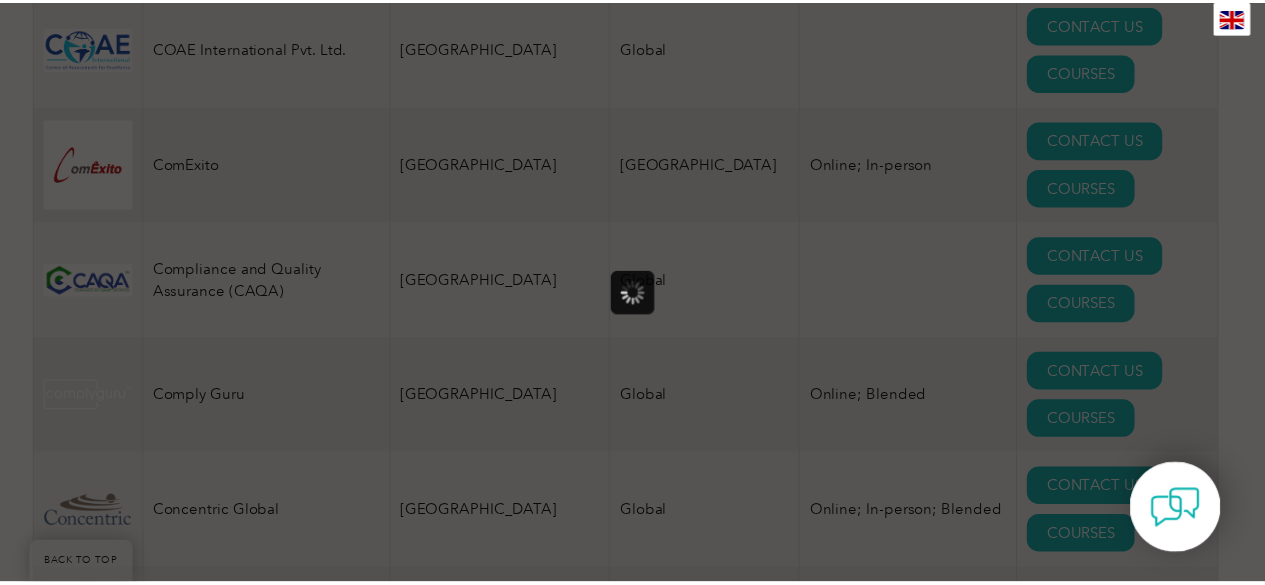 scroll, scrollTop: 0, scrollLeft: 0, axis: both 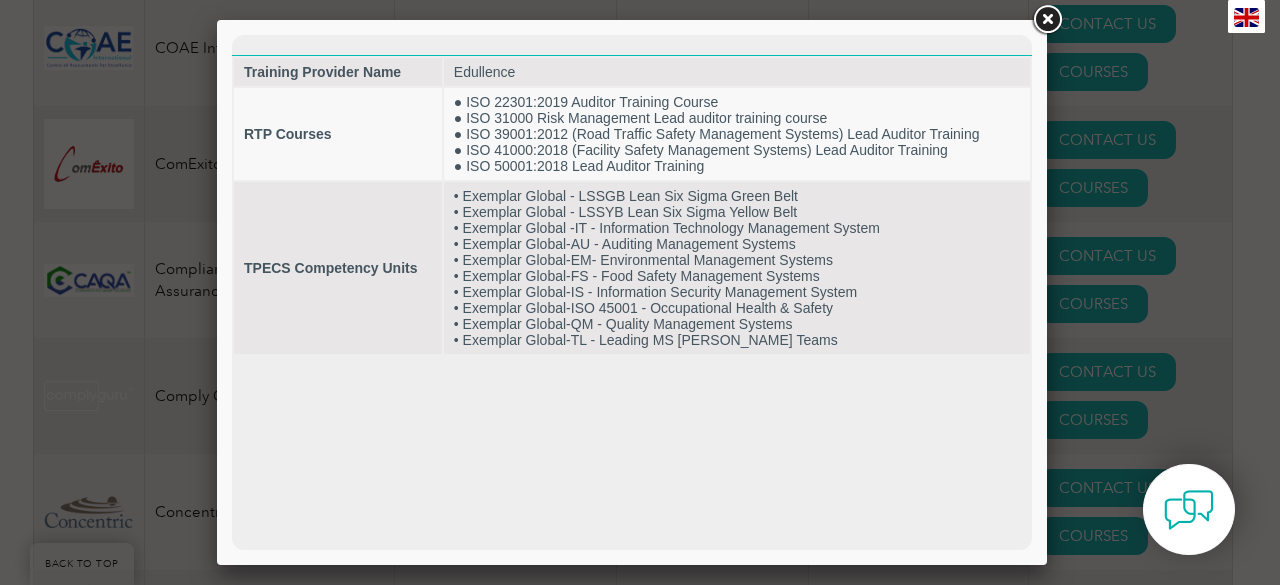 click at bounding box center (1047, 20) 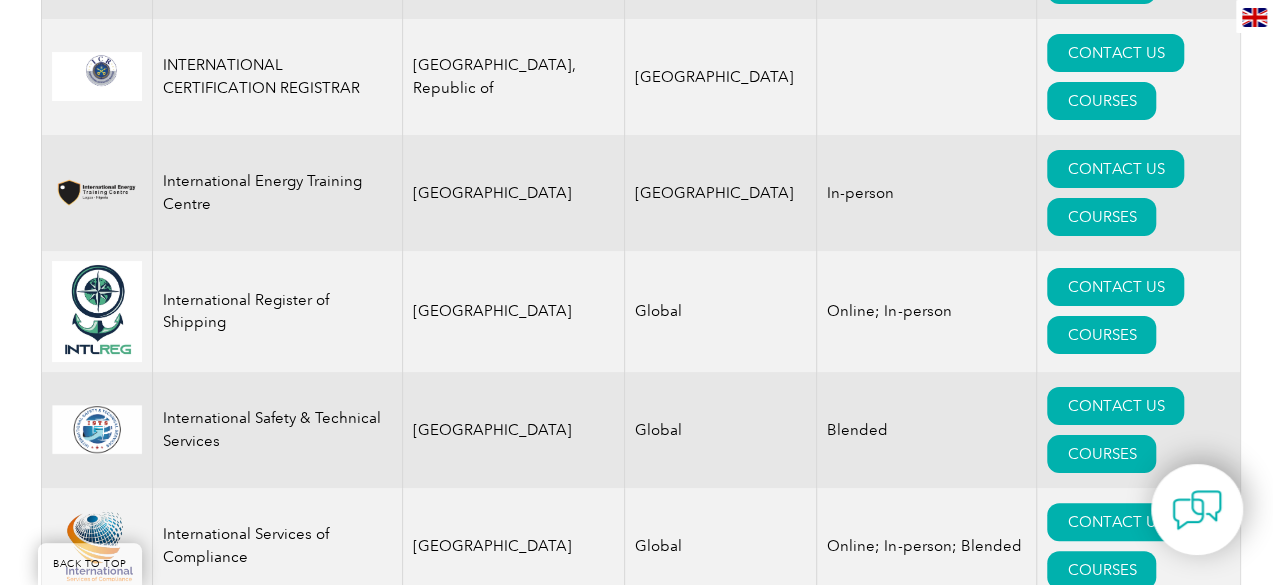 scroll, scrollTop: 15212, scrollLeft: 0, axis: vertical 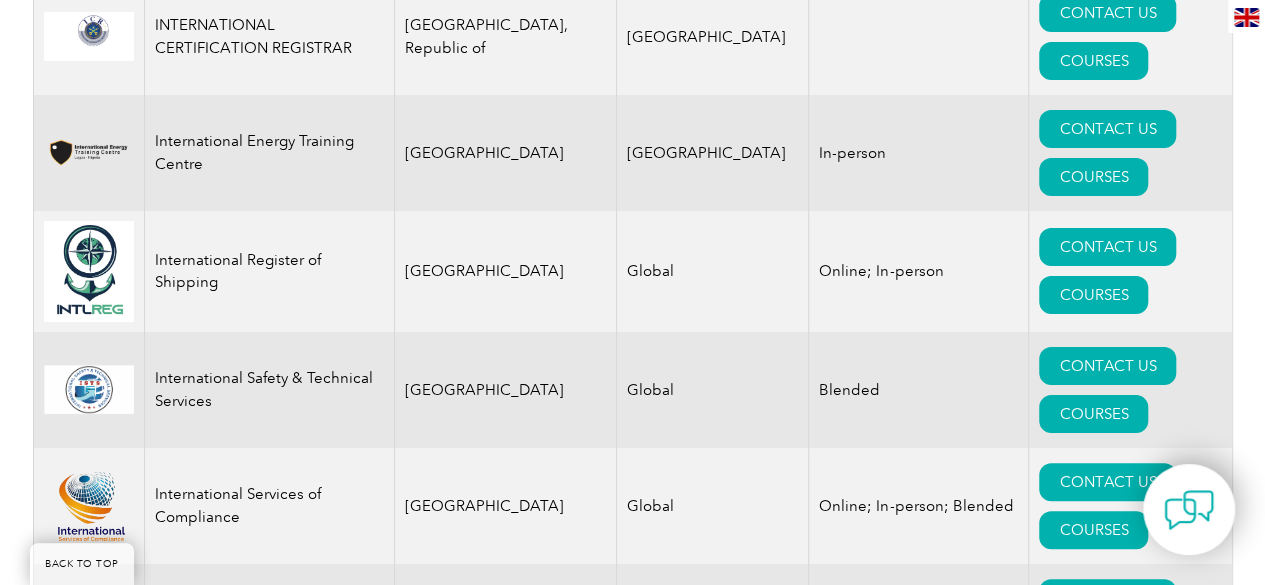 click on "COURSES" at bounding box center (1093, 6643) 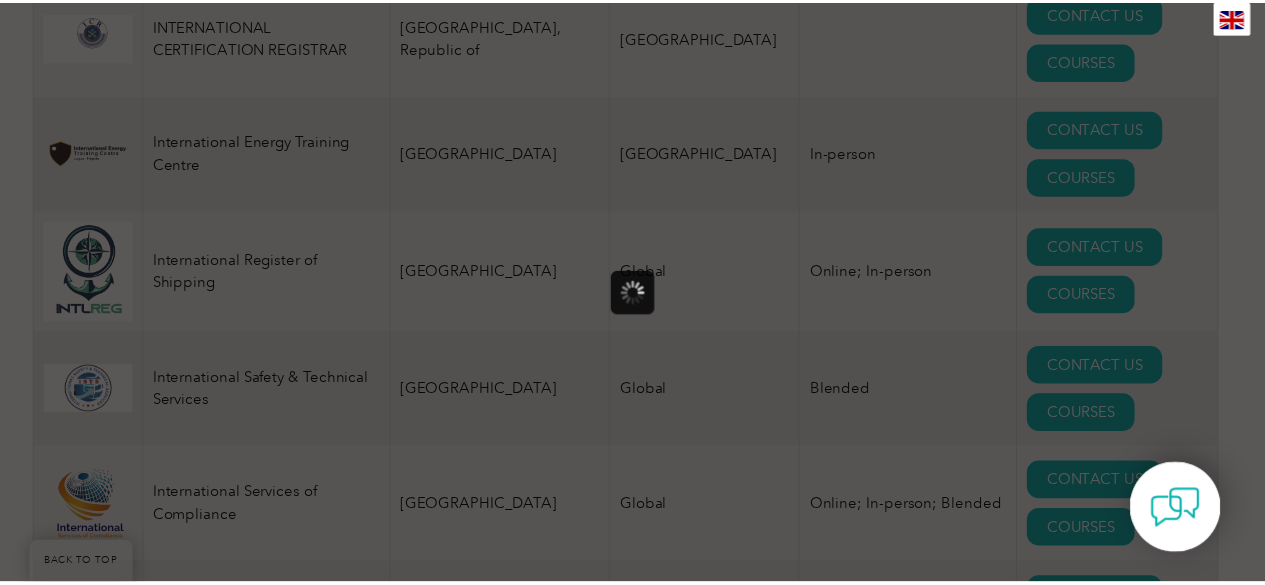 scroll, scrollTop: 0, scrollLeft: 0, axis: both 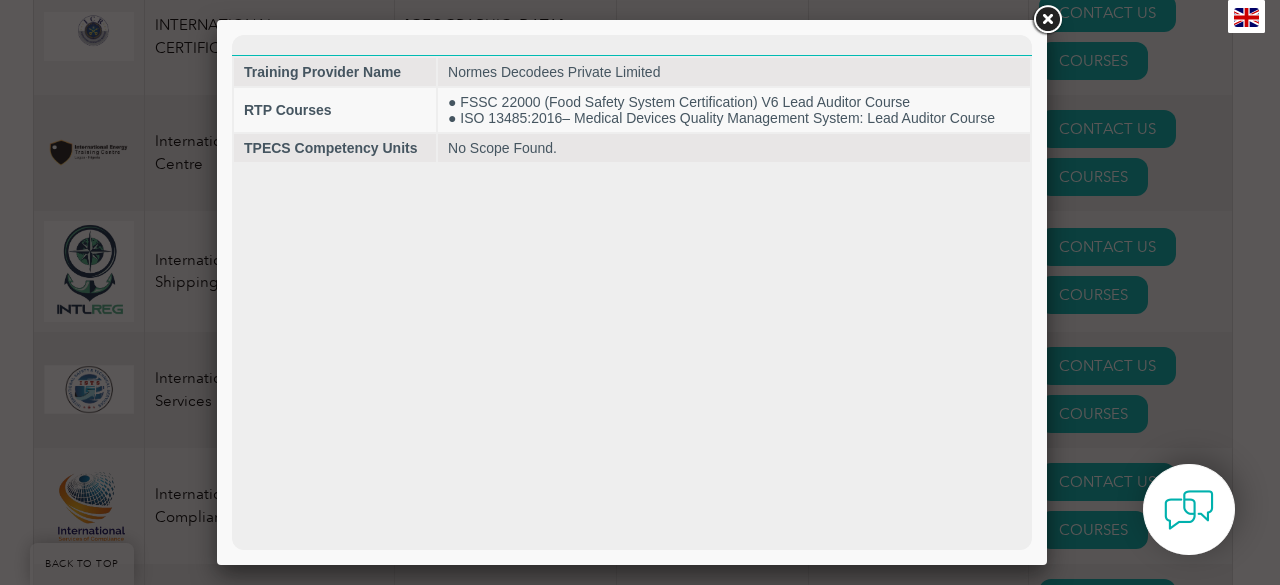 click at bounding box center [1047, 20] 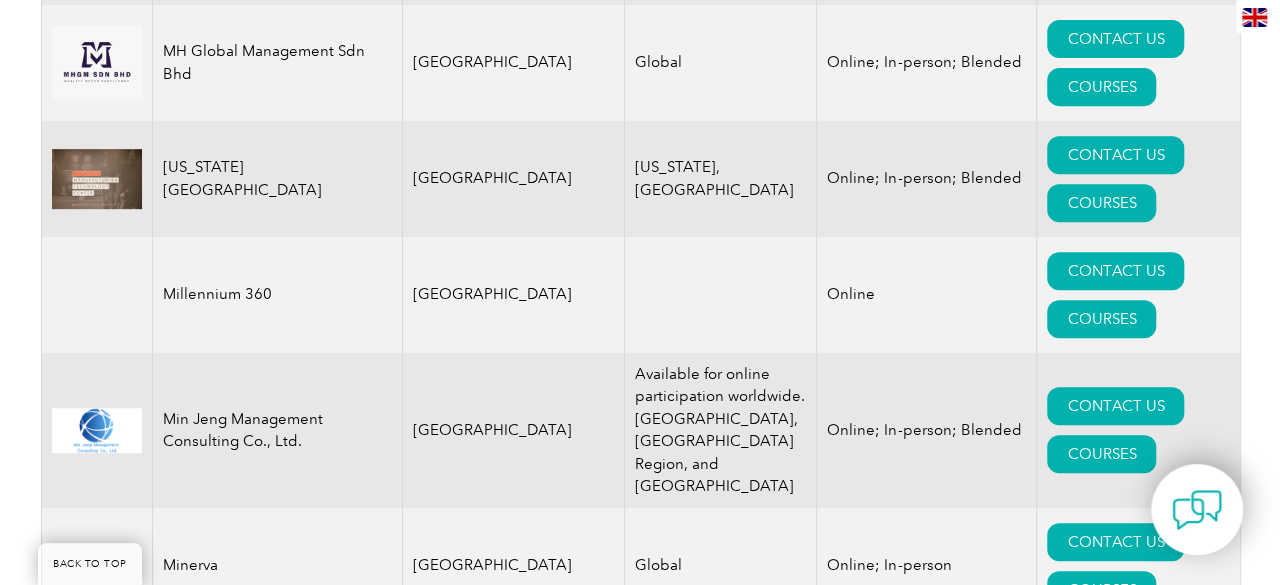 scroll, scrollTop: 19412, scrollLeft: 0, axis: vertical 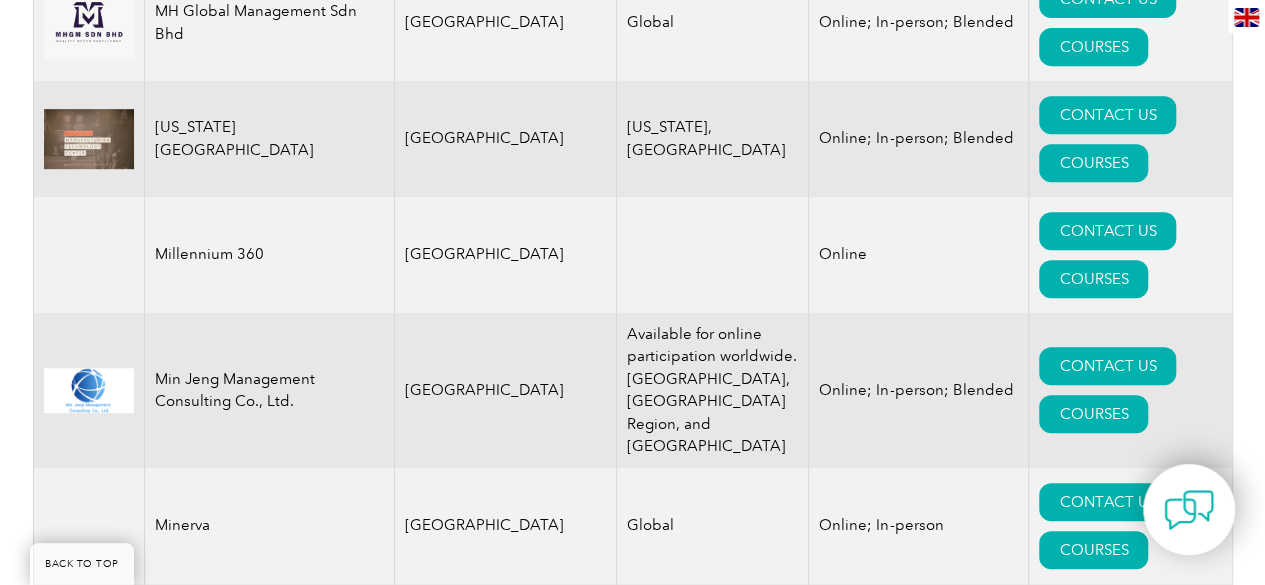 click on "COURSES" at bounding box center [1093, 8144] 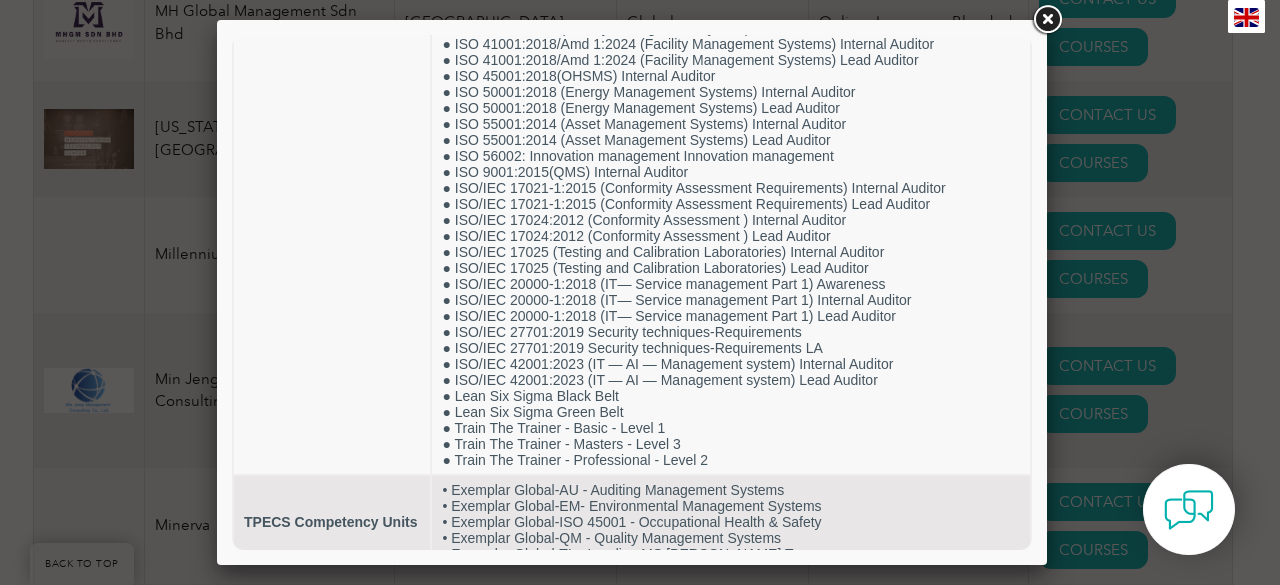 scroll, scrollTop: 925, scrollLeft: 0, axis: vertical 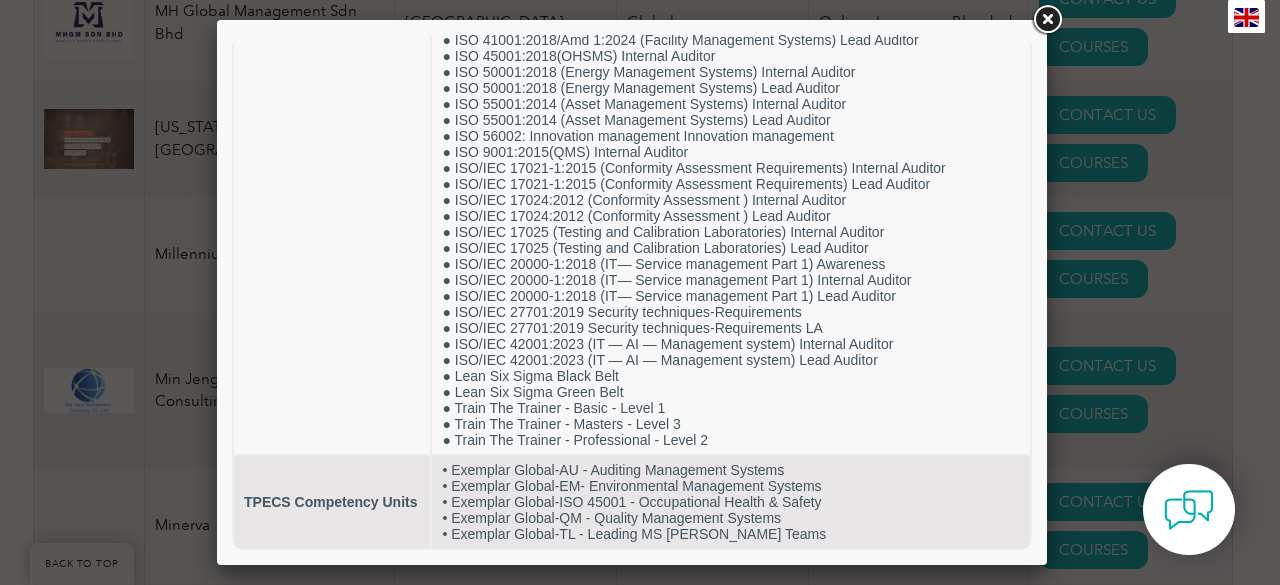 drag, startPoint x: 1028, startPoint y: 171, endPoint x: 1291, endPoint y: 518, distance: 435.40555 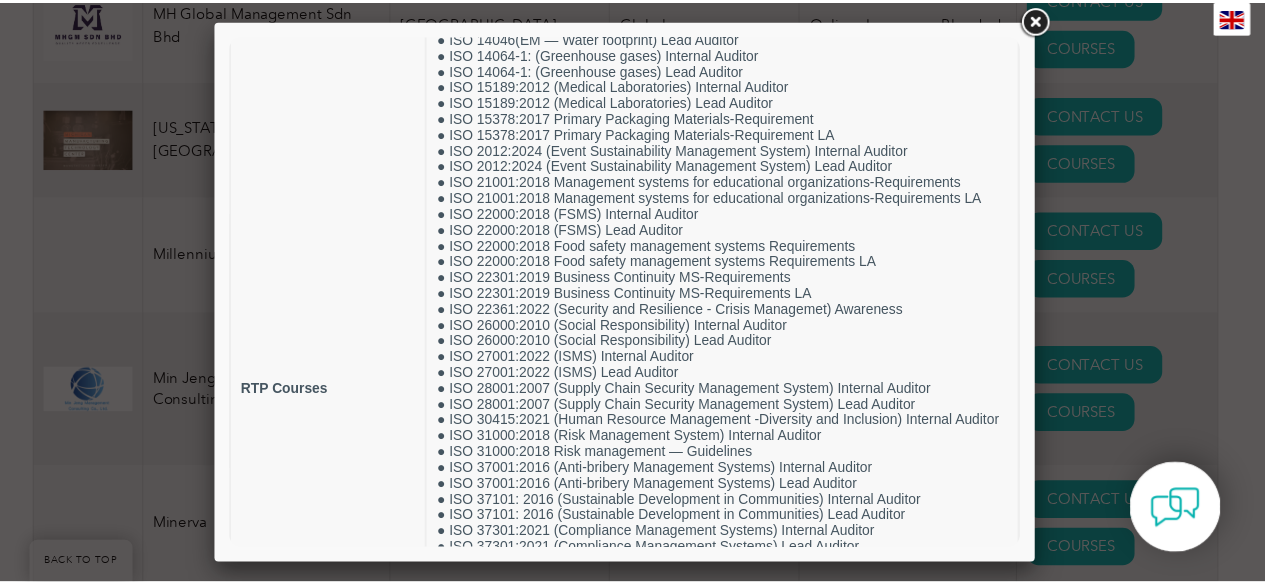 scroll, scrollTop: 0, scrollLeft: 0, axis: both 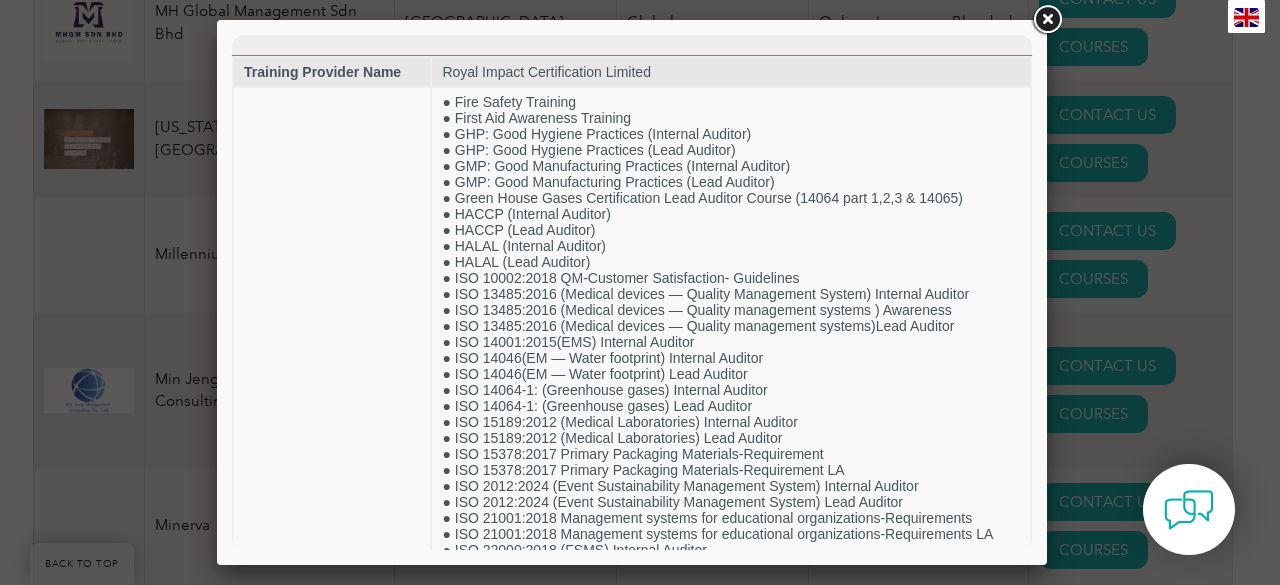 click at bounding box center (1047, 20) 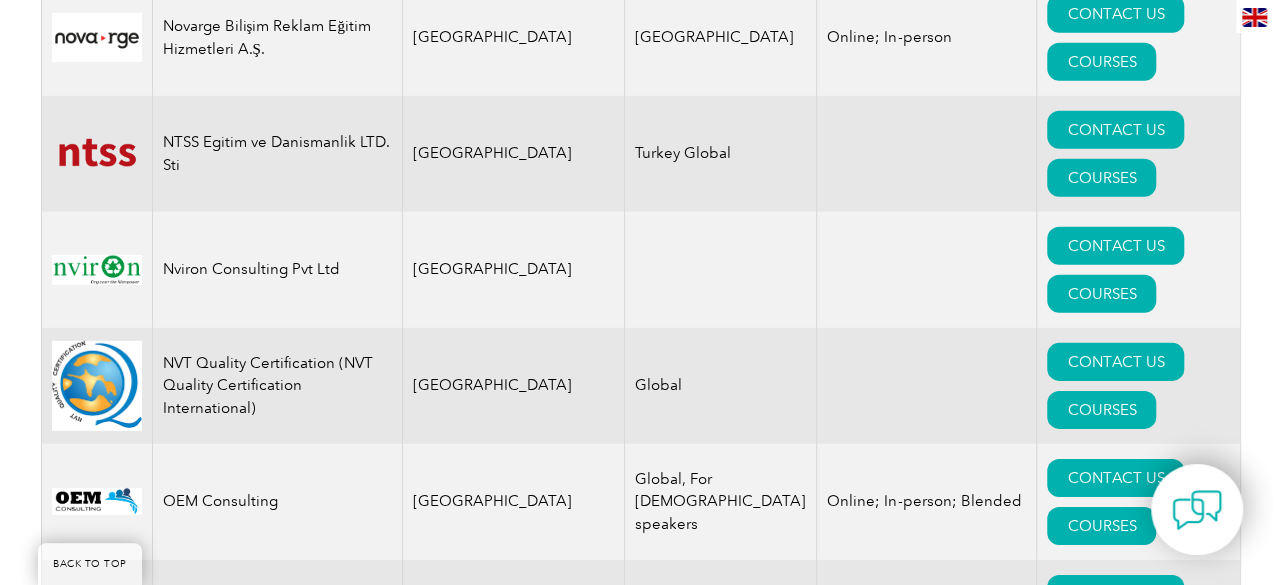 scroll, scrollTop: 21958, scrollLeft: 0, axis: vertical 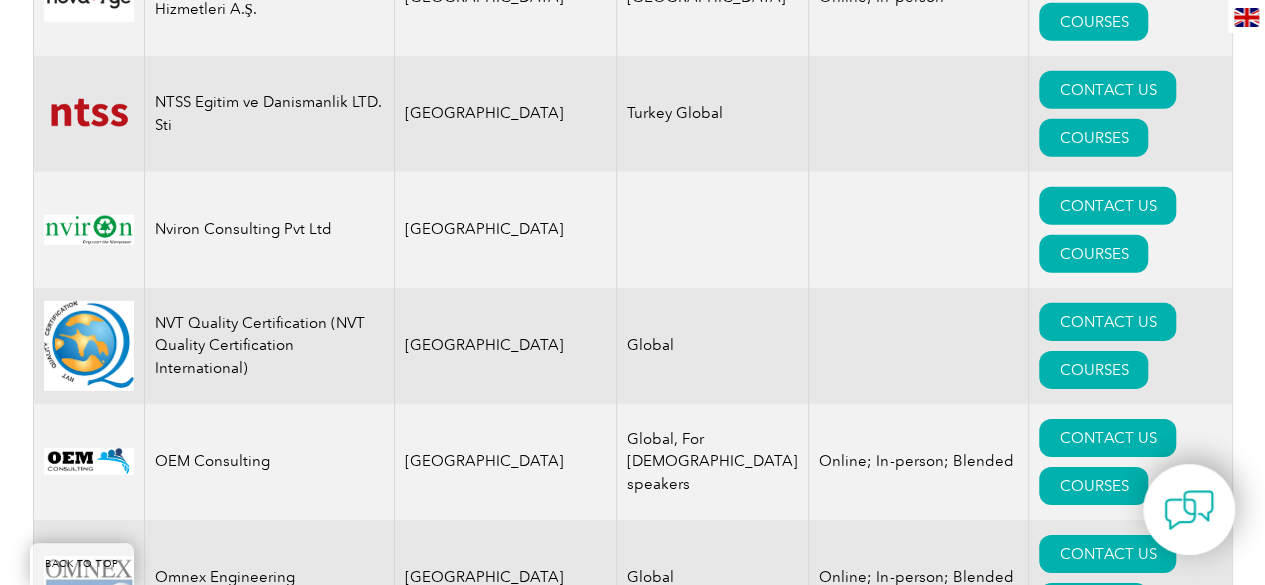 click on "COURSES" at bounding box center (1093, 9442) 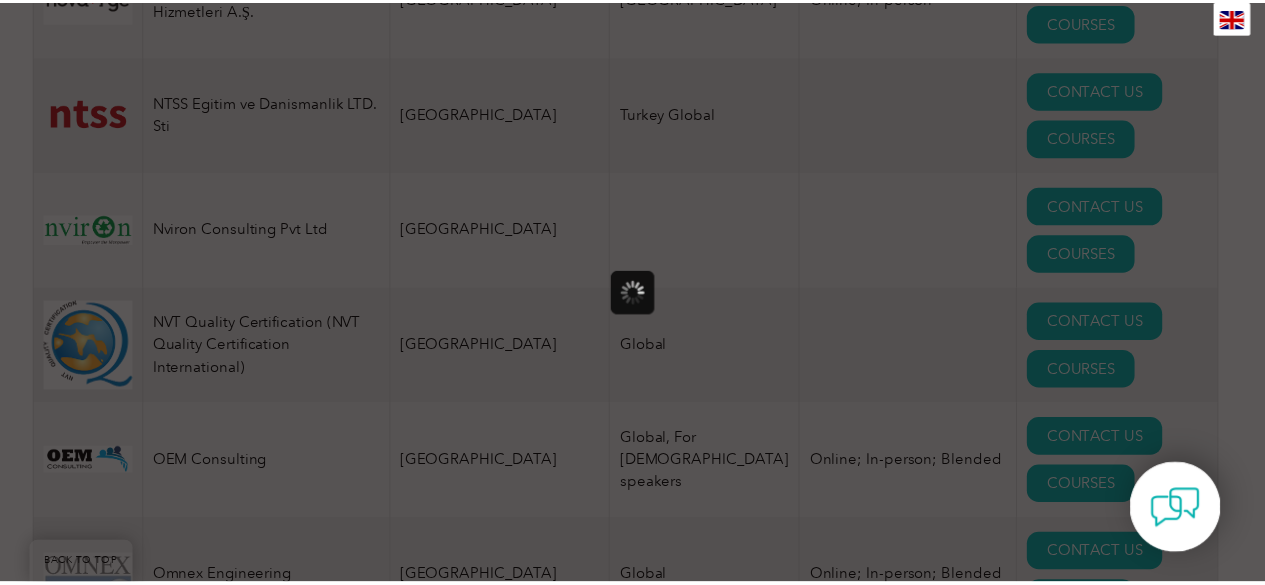scroll, scrollTop: 0, scrollLeft: 0, axis: both 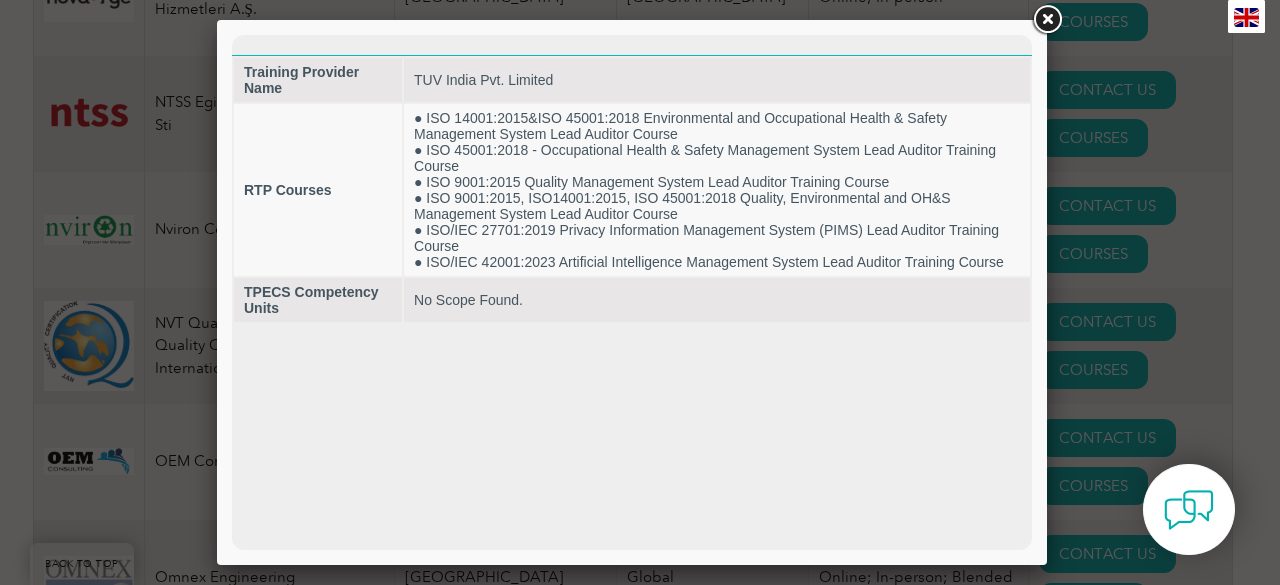 click at bounding box center [1047, 20] 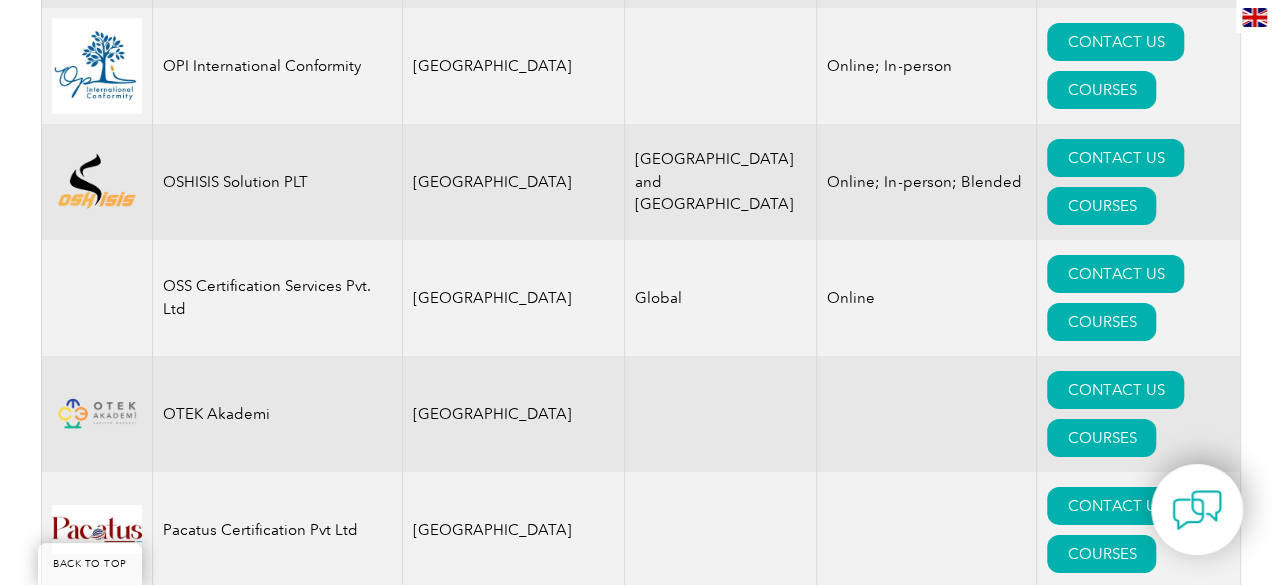 scroll, scrollTop: 22626, scrollLeft: 0, axis: vertical 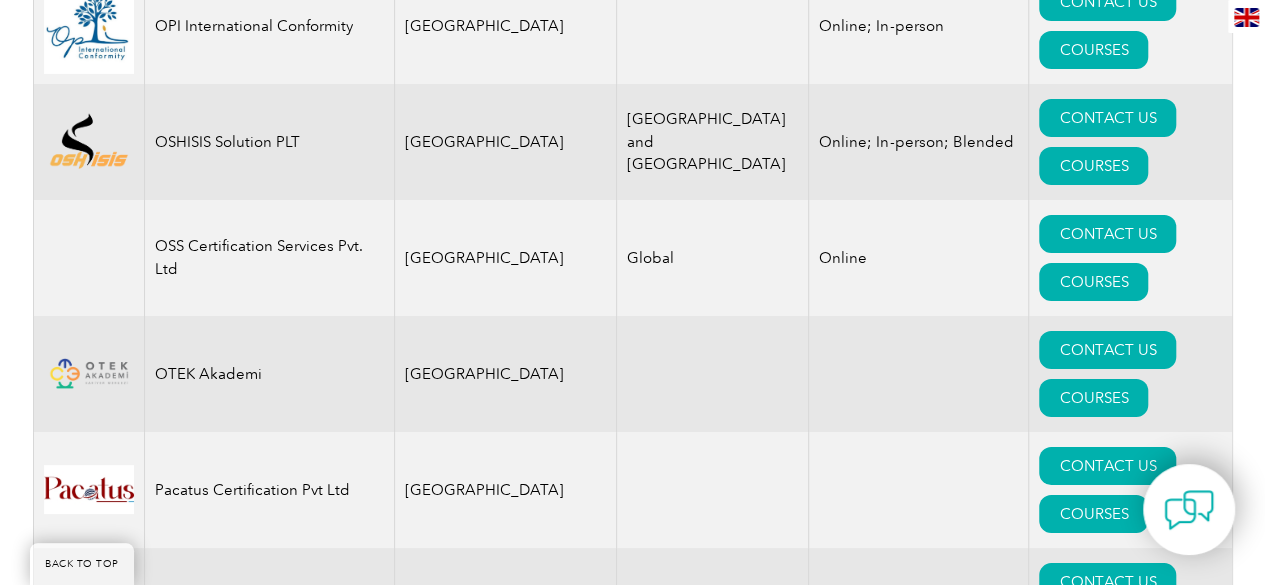 click on "COURSES" at bounding box center (1093, 9622) 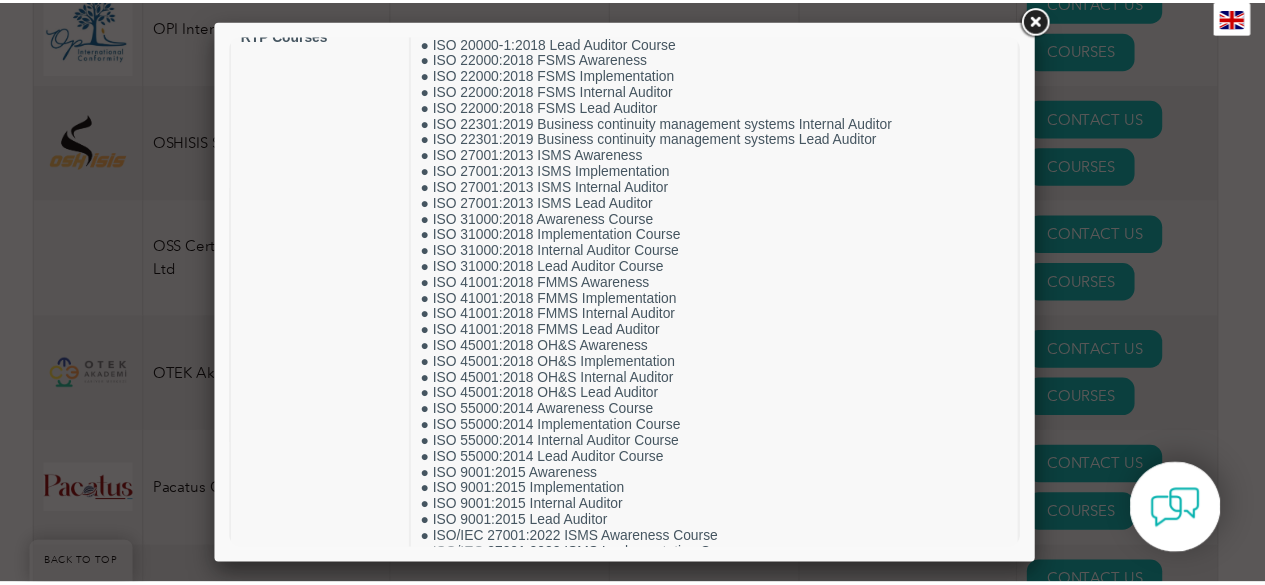 scroll, scrollTop: 717, scrollLeft: 0, axis: vertical 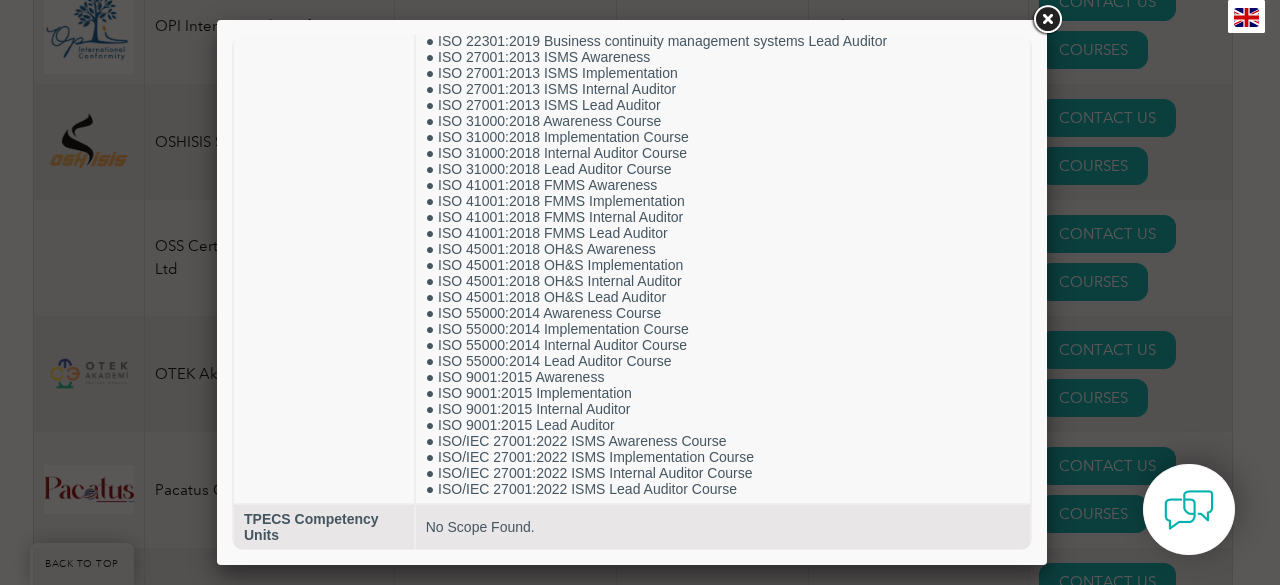 click at bounding box center (1047, 20) 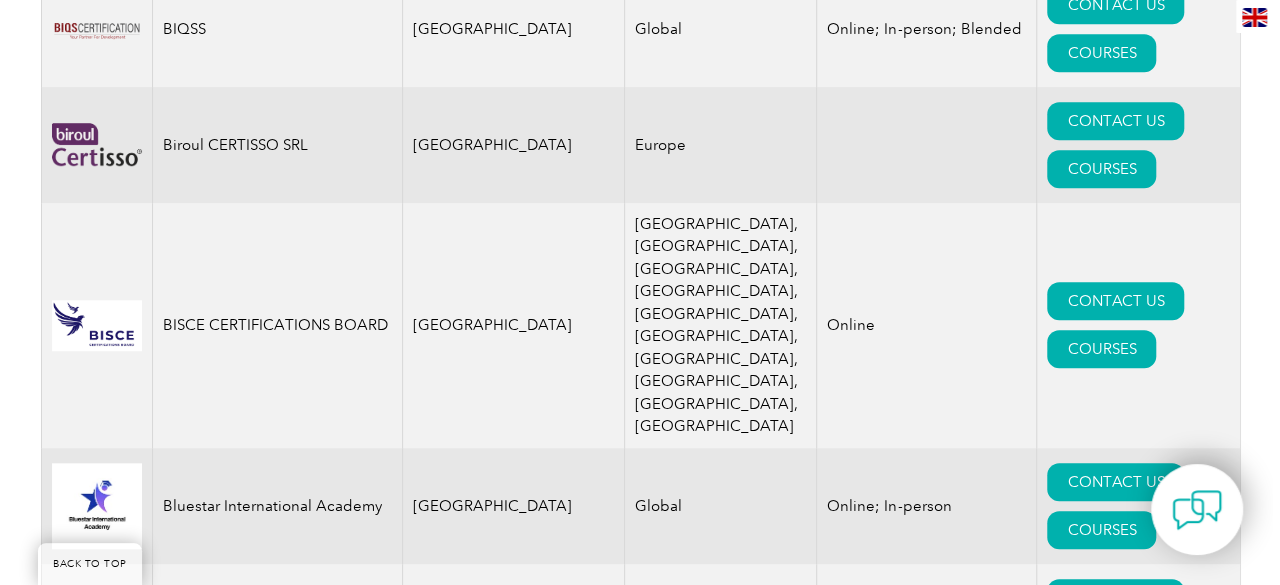 scroll, scrollTop: 4519, scrollLeft: 0, axis: vertical 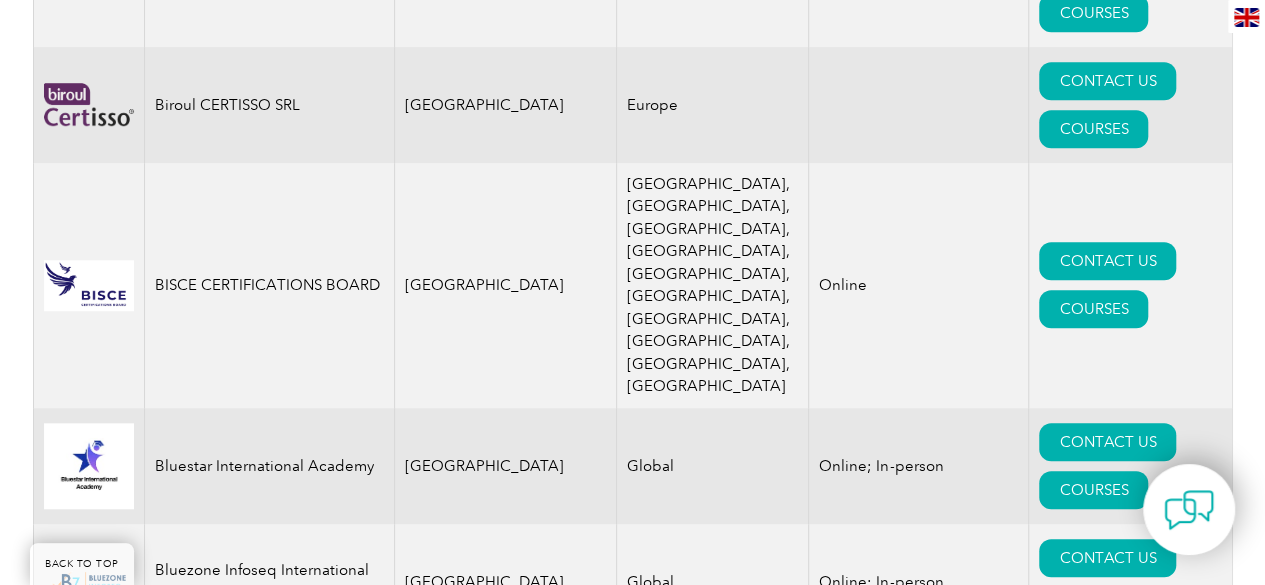 click on "COURSES" at bounding box center (1093, 1815) 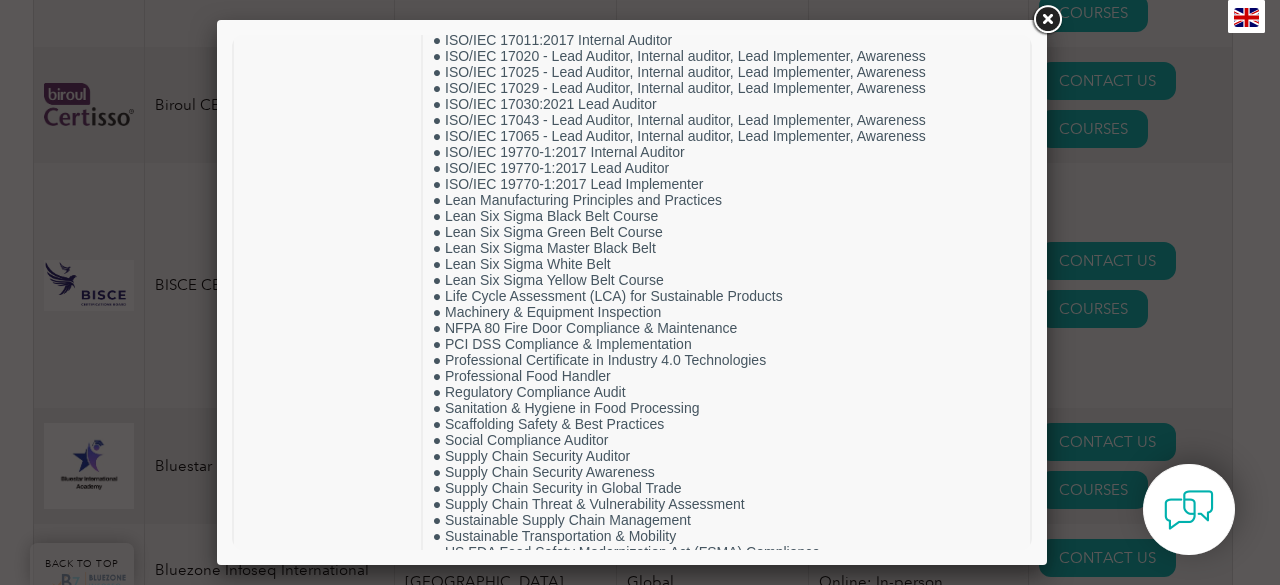 scroll, scrollTop: 3940, scrollLeft: 0, axis: vertical 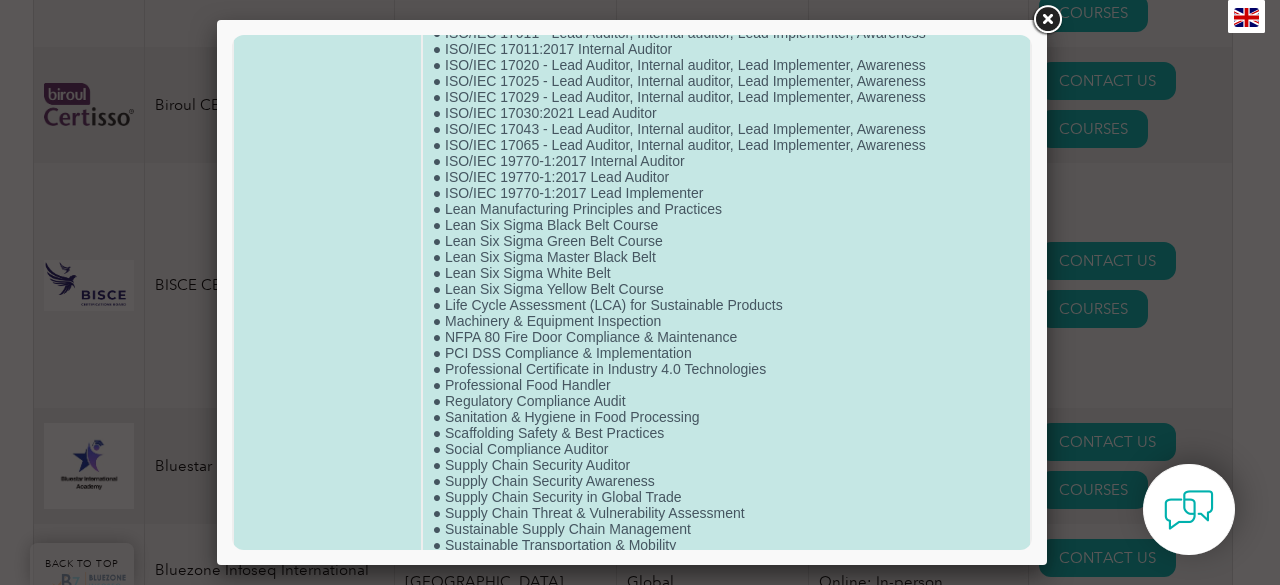 click on "● Advanced HAZMAT Compliance Expert Course ● Advanced Lean Manufacturing Techniques ● AS9100:2016 Lead Auditor Course ● AS9100:2016 Lead Implementer Course ● Basic Fire Fighting ● Biodiversity & Conservation Management ● Building & Construction Site Safety Inspection ● Building Fire Codes and Regulations ● Carbon Footprint Management & Reduction ● Certified ANSI/ASSP Z359 Fall Protection Systems Specialist Course ● Certified ASTM E1527-21 Environmental Site Assessment Professional Course ● Certified ASTM F963-17 Toy Safety Compliance Specialist Course ● Certified Blockchain and Cryptocurrency Auditor Course ● Certified Blockchain Security Professional Course ● Certified Building Energy Auditor Course (CBEA) ● Certified Building Envelope Inspector Course(CBEI) ● Certified Carbon Accounting Practitioner Course ● Certified Carbon Neutrality Specialist (PAS 2060) Course ● Certified Concrete Inspector Course (CCI) ● Certified Construction Manager Course(CCM)" at bounding box center [726, -1583] 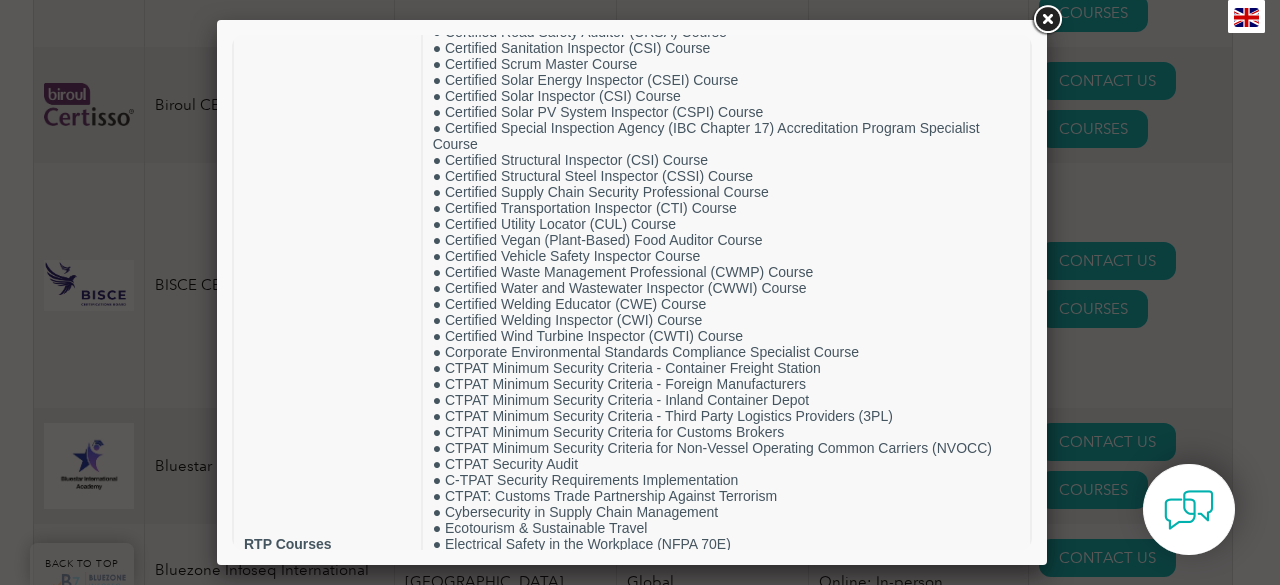scroll, scrollTop: 1759, scrollLeft: 0, axis: vertical 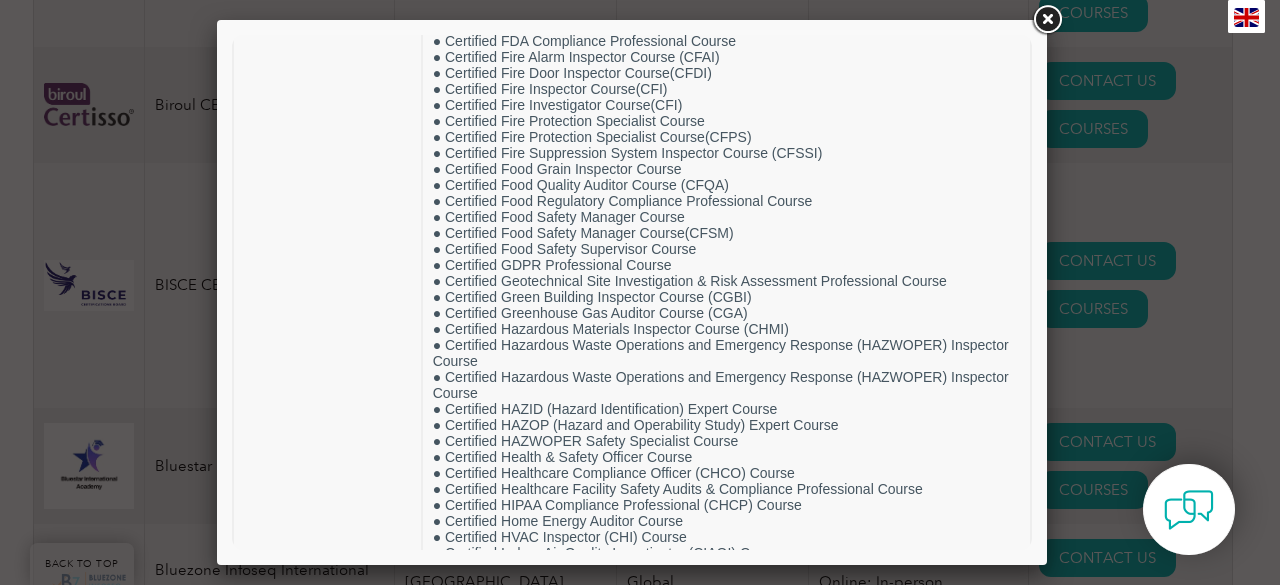 drag, startPoint x: 1027, startPoint y: 467, endPoint x: 1270, endPoint y: 158, distance: 393.10303 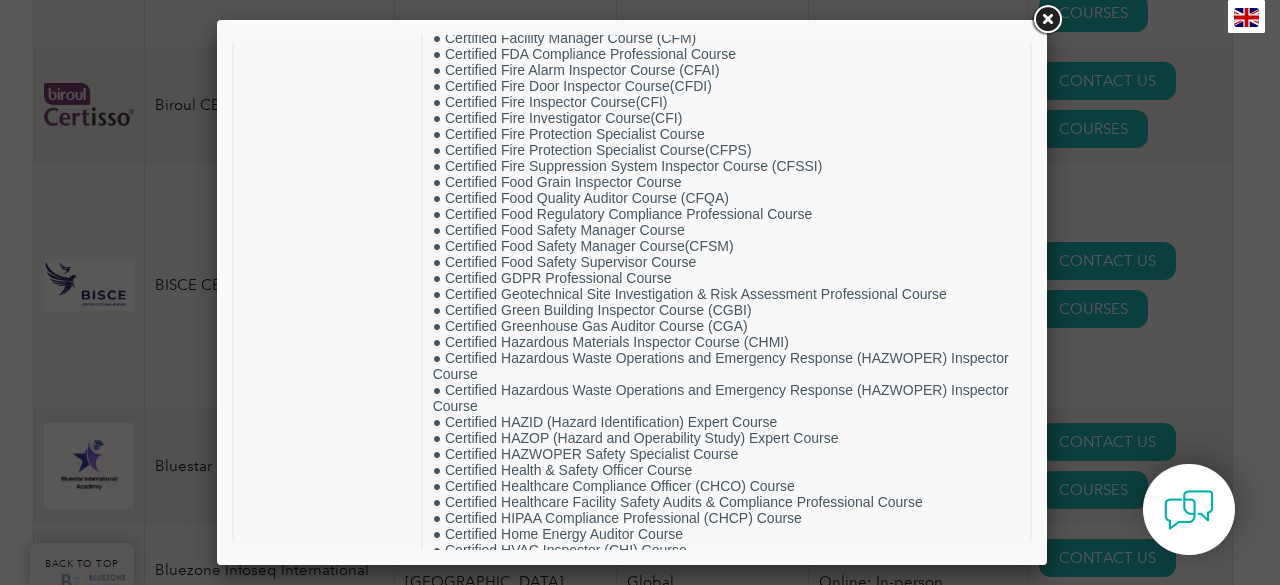 click at bounding box center [632, 292] 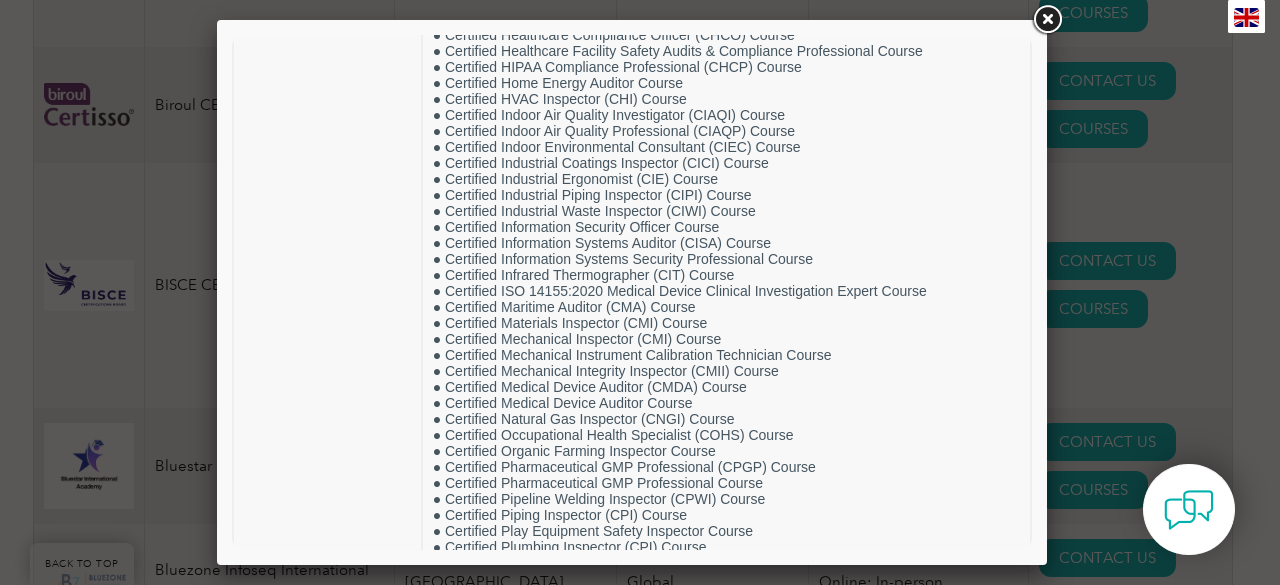 drag, startPoint x: 1027, startPoint y: 177, endPoint x: 1264, endPoint y: 186, distance: 237.17082 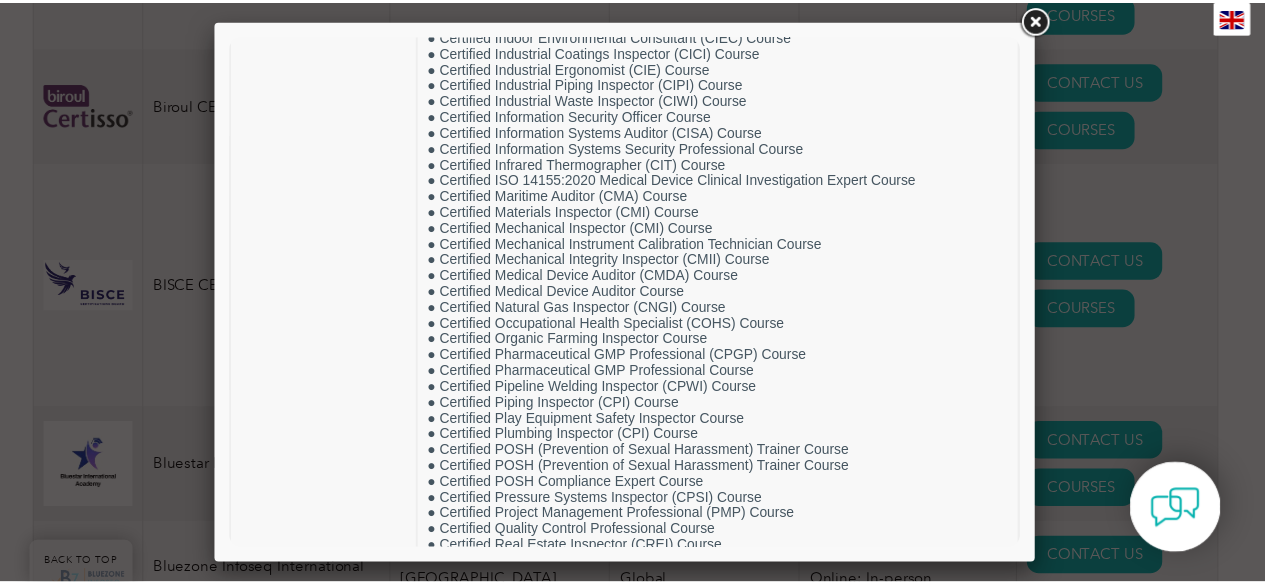 scroll, scrollTop: 1192, scrollLeft: 0, axis: vertical 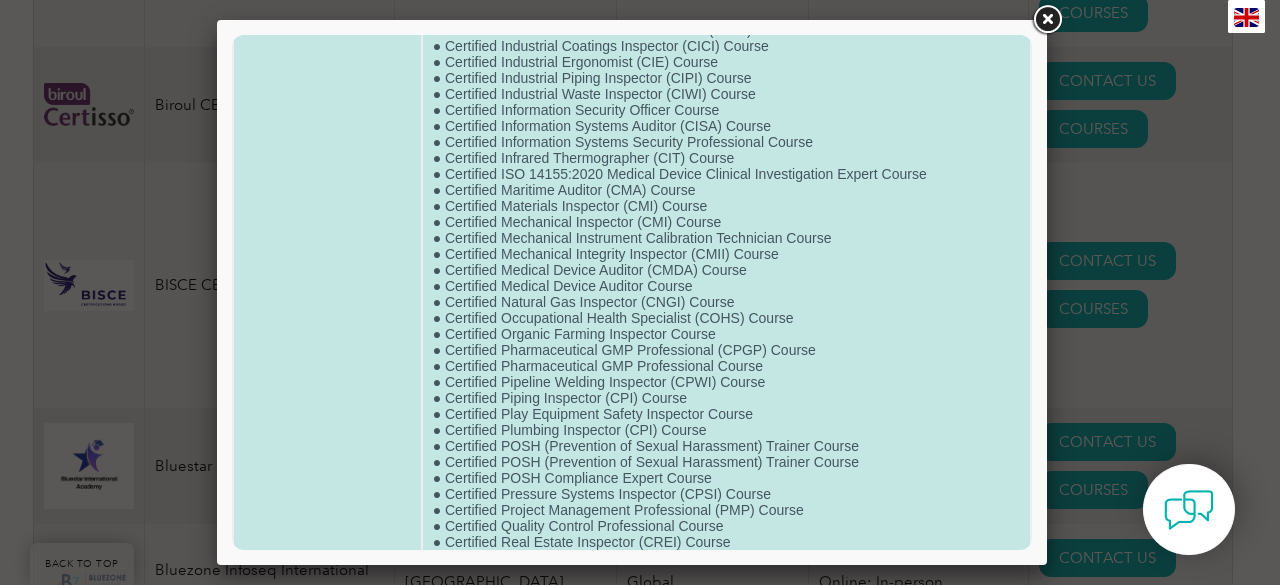 click on "● Advanced HAZMAT Compliance Expert Course ● Advanced Lean Manufacturing Techniques ● AS9100:2016 Lead Auditor Course ● AS9100:2016 Lead Implementer Course ● Basic Fire Fighting ● Biodiversity & Conservation Management ● Building & Construction Site Safety Inspection ● Building Fire Codes and Regulations ● Carbon Footprint Management & Reduction ● Certified ANSI/ASSP Z359 Fall Protection Systems Specialist Course ● Certified ASTM E1527-21 Environmental Site Assessment Professional Course ● Certified ASTM F963-17 Toy Safety Compliance Specialist Course ● Certified Blockchain and Cryptocurrency Auditor Course ● Certified Blockchain Security Professional Course ● Certified Building Energy Auditor Course (CBEA) ● Certified Building Envelope Inspector Course(CBEI) ● Certified Carbon Accounting Practitioner Course ● Certified Carbon Neutrality Specialist (PAS 2060) Course ● Certified Concrete Inspector Course (CCI) ● Certified Construction Manager Course(CCM)" at bounding box center (726, 1118) 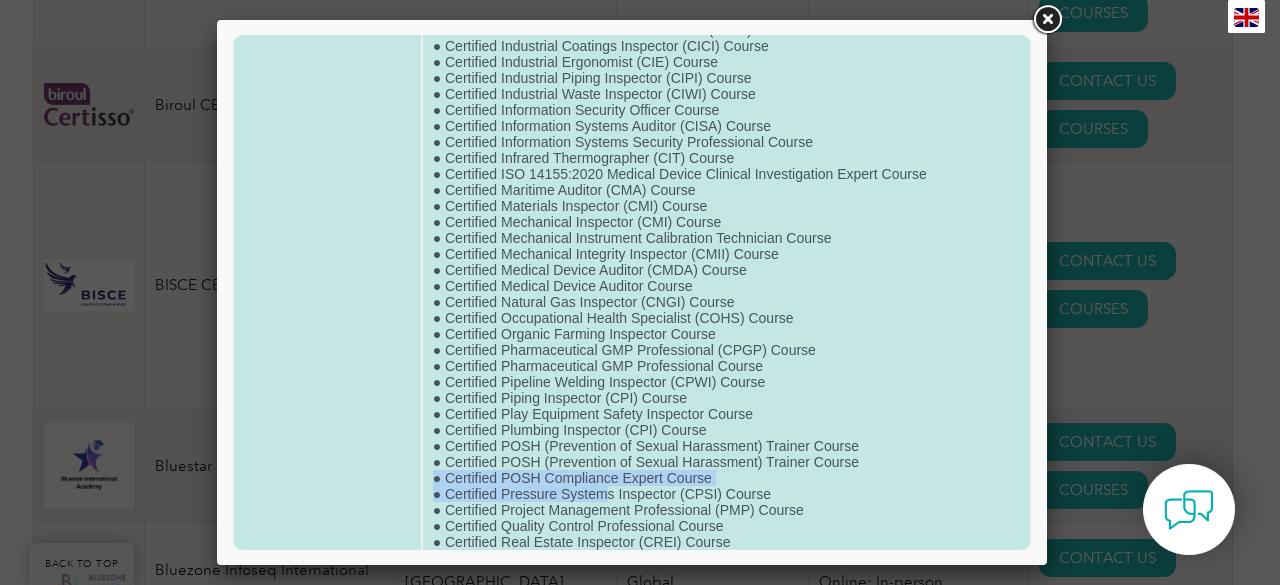 drag, startPoint x: 710, startPoint y: 477, endPoint x: 599, endPoint y: 489, distance: 111.64677 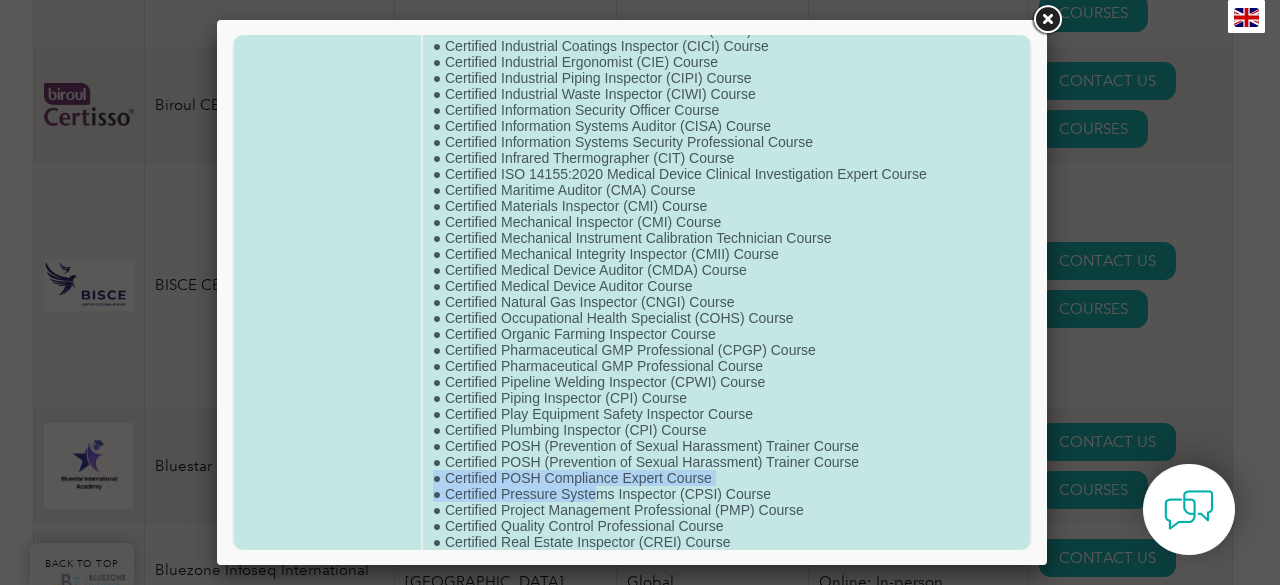 click on "● Advanced HAZMAT Compliance Expert Course ● Advanced Lean Manufacturing Techniques ● AS9100:2016 Lead Auditor Course ● AS9100:2016 Lead Implementer Course ● Basic Fire Fighting ● Biodiversity & Conservation Management ● Building & Construction Site Safety Inspection ● Building Fire Codes and Regulations ● Carbon Footprint Management & Reduction ● Certified ANSI/ASSP Z359 Fall Protection Systems Specialist Course ● Certified ASTM E1527-21 Environmental Site Assessment Professional Course ● Certified ASTM F963-17 Toy Safety Compliance Specialist Course ● Certified Blockchain and Cryptocurrency Auditor Course ● Certified Blockchain Security Professional Course ● Certified Building Energy Auditor Course (CBEA) ● Certified Building Envelope Inspector Course(CBEI) ● Certified Carbon Accounting Practitioner Course ● Certified Carbon Neutrality Specialist (PAS 2060) Course ● Certified Concrete Inspector Course (CCI) ● Certified Construction Manager Course(CCM)" at bounding box center [726, 1118] 